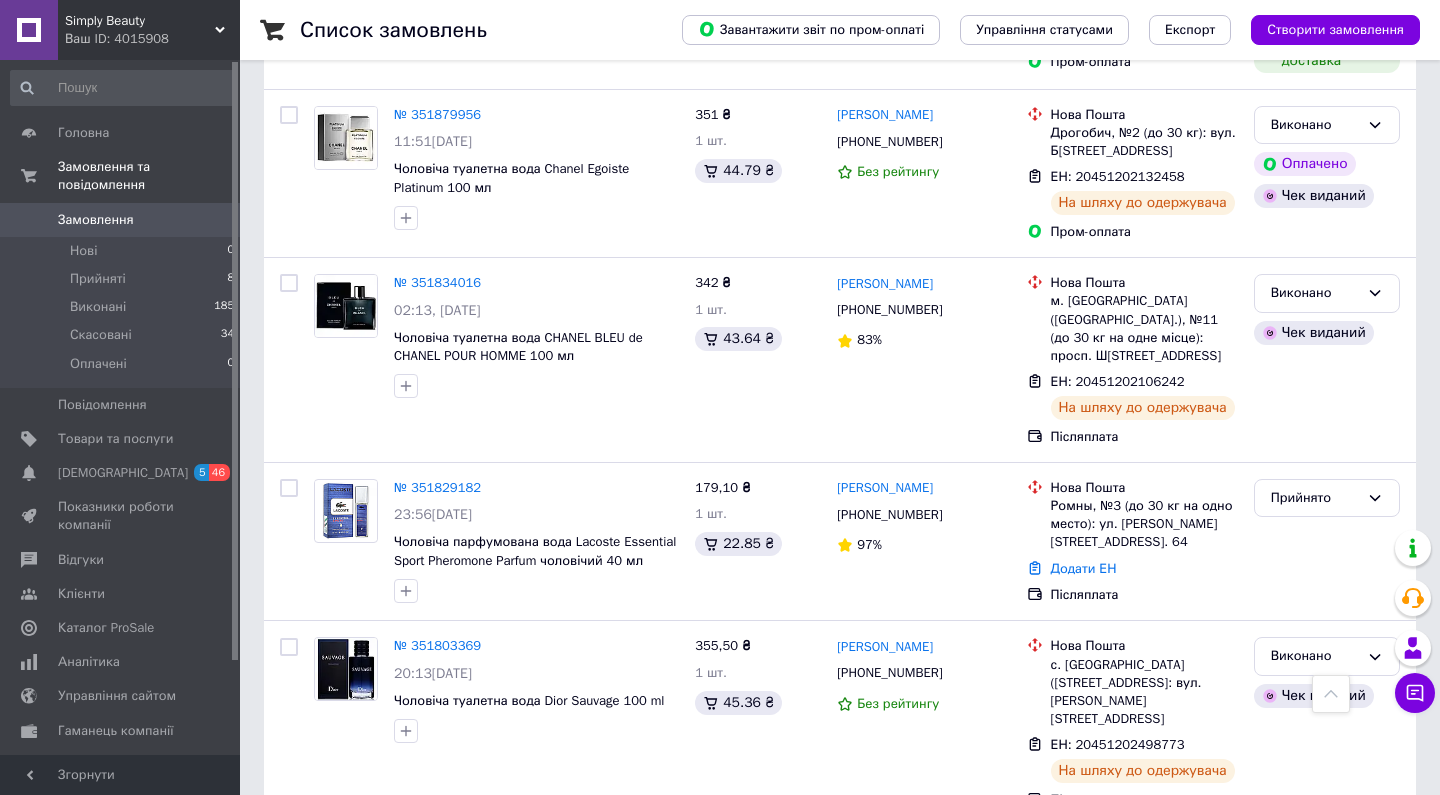 scroll, scrollTop: 2279, scrollLeft: 0, axis: vertical 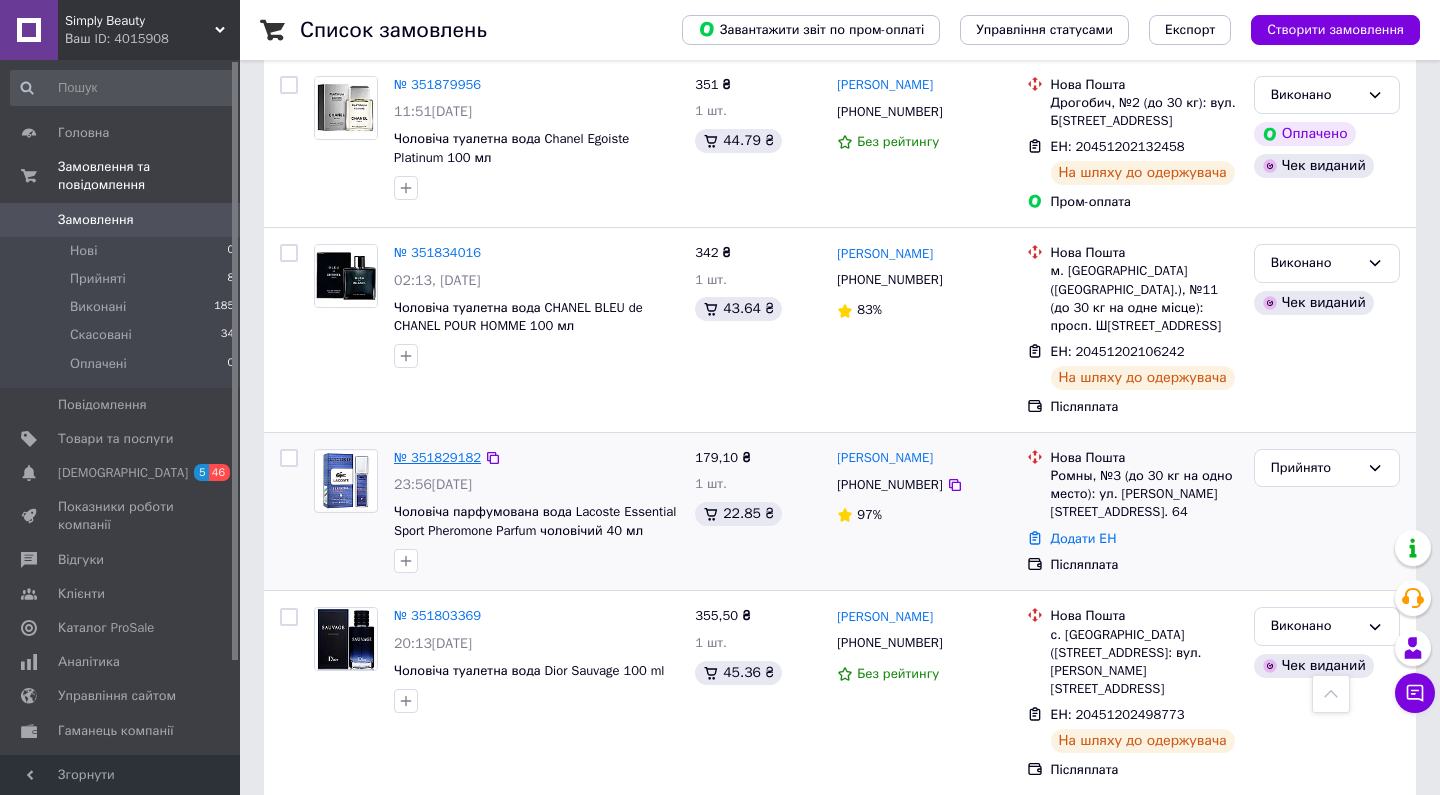 drag, startPoint x: 1137, startPoint y: 2, endPoint x: 430, endPoint y: 385, distance: 804.07587 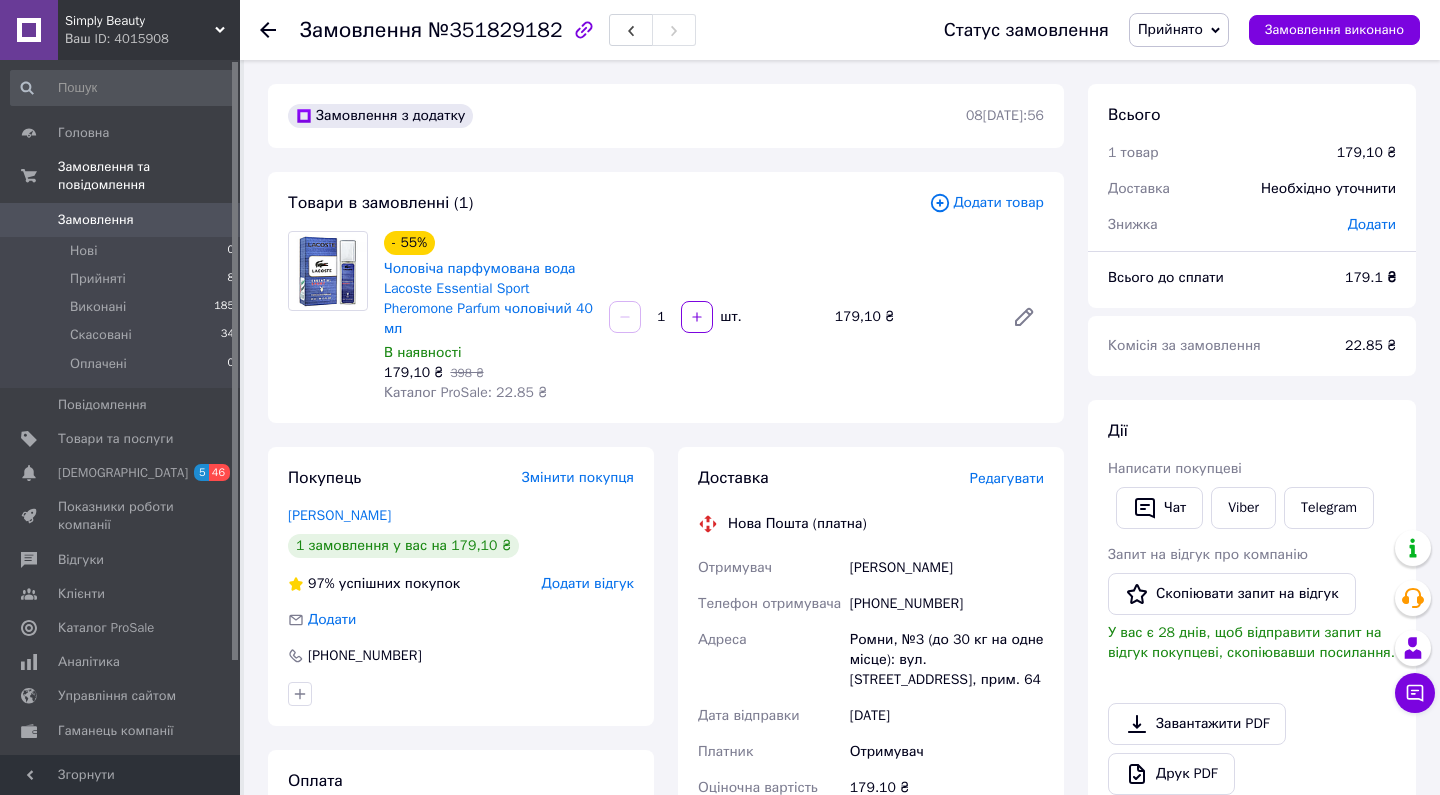 scroll, scrollTop: 418, scrollLeft: 0, axis: vertical 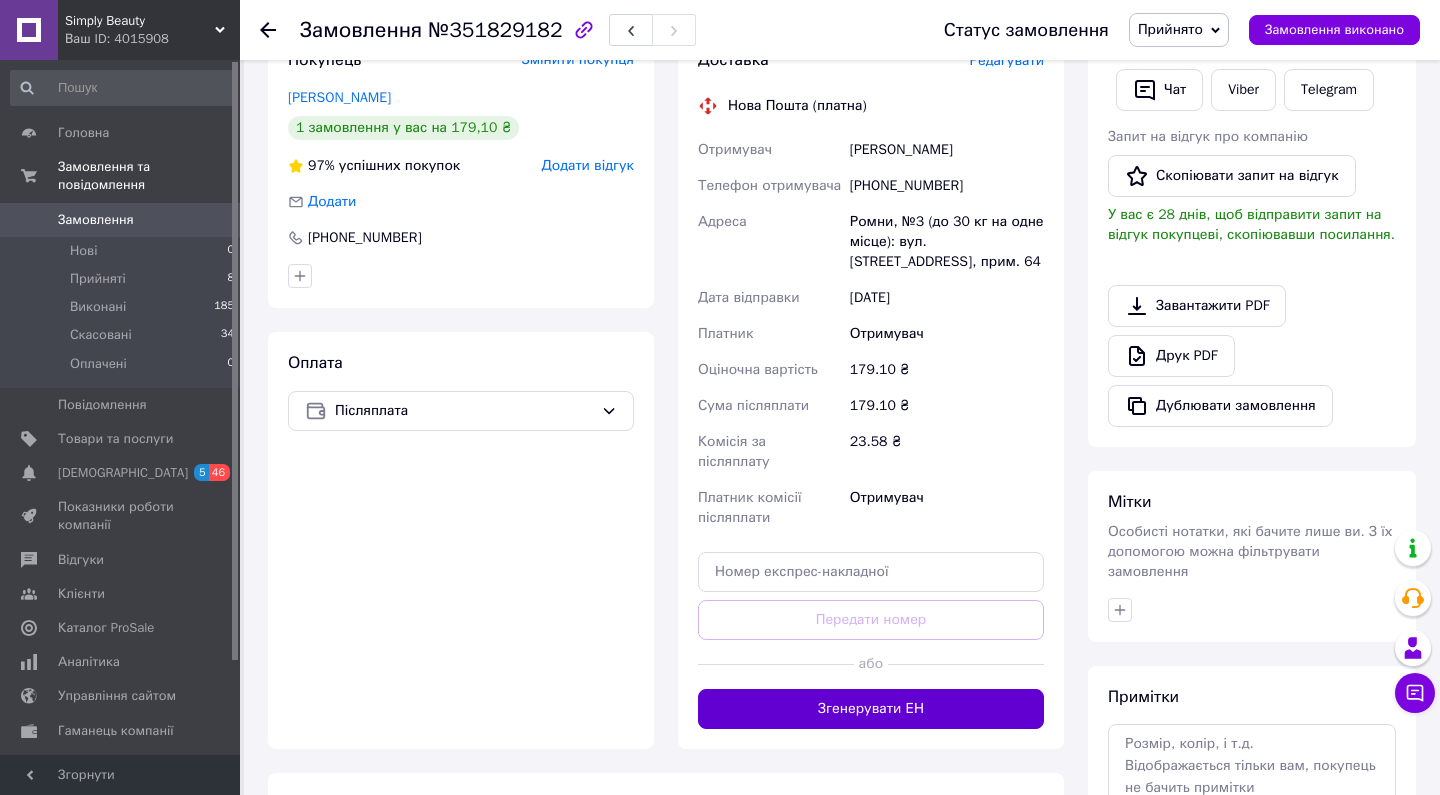 click on "Згенерувати ЕН" at bounding box center (871, 709) 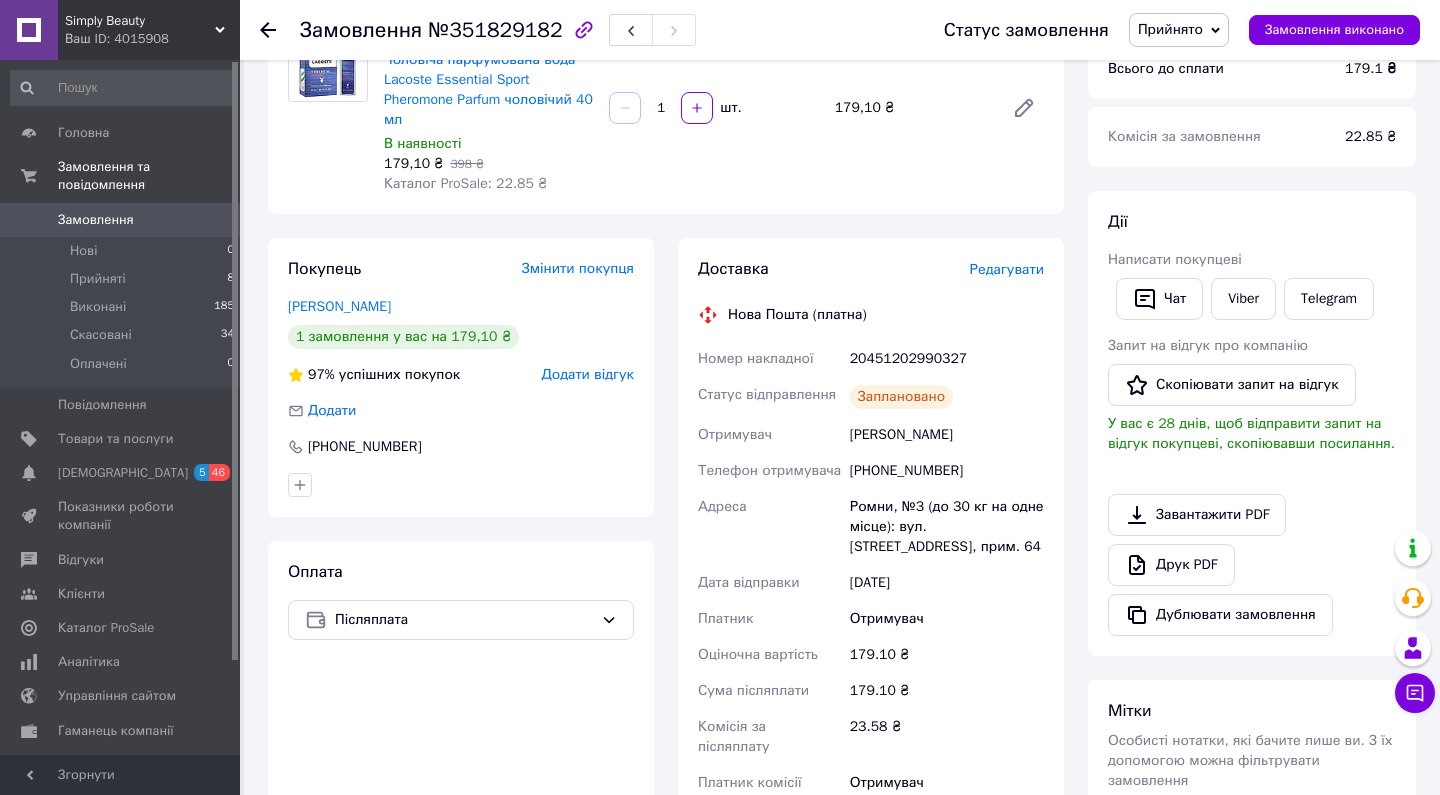 scroll, scrollTop: 211, scrollLeft: 0, axis: vertical 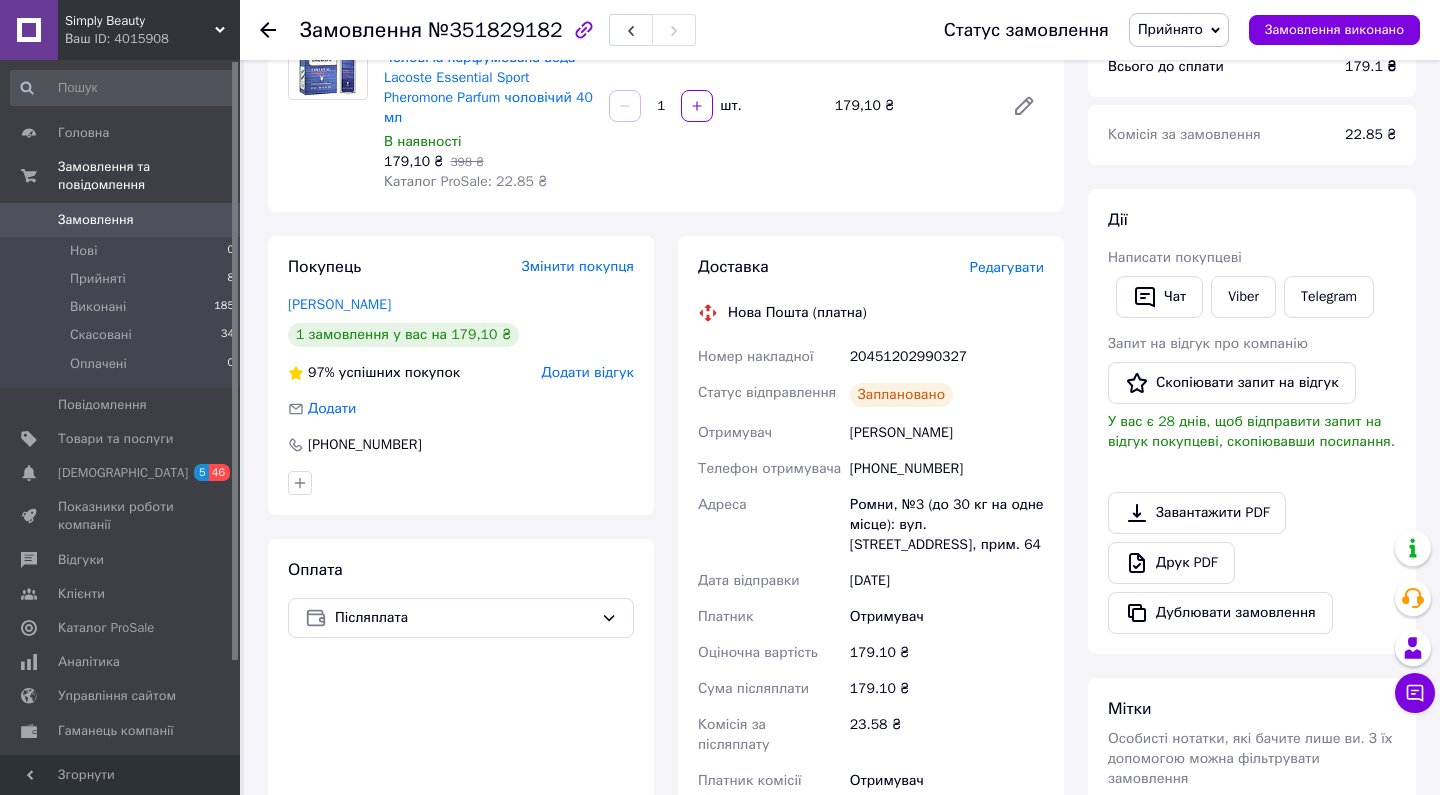 click 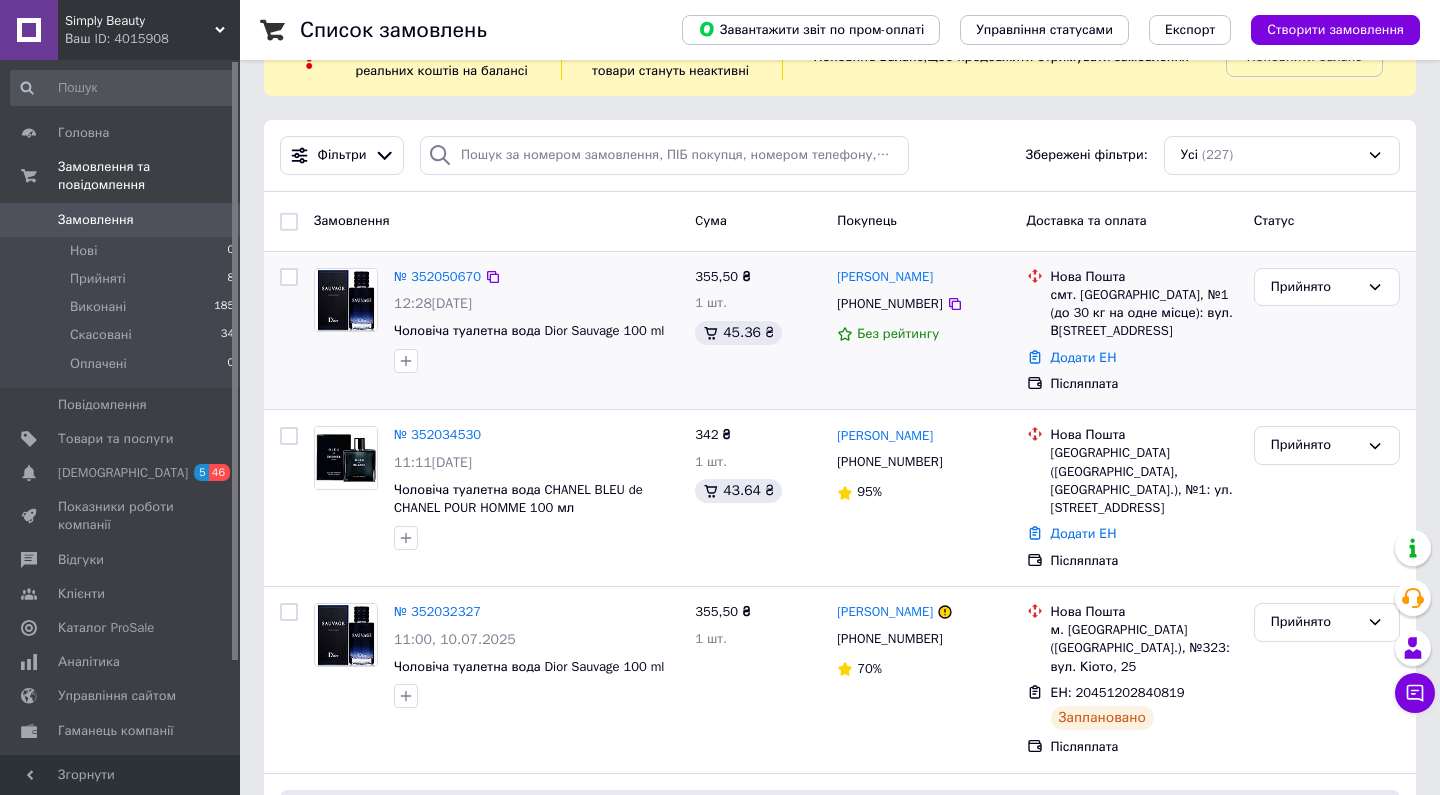 scroll, scrollTop: 84, scrollLeft: 0, axis: vertical 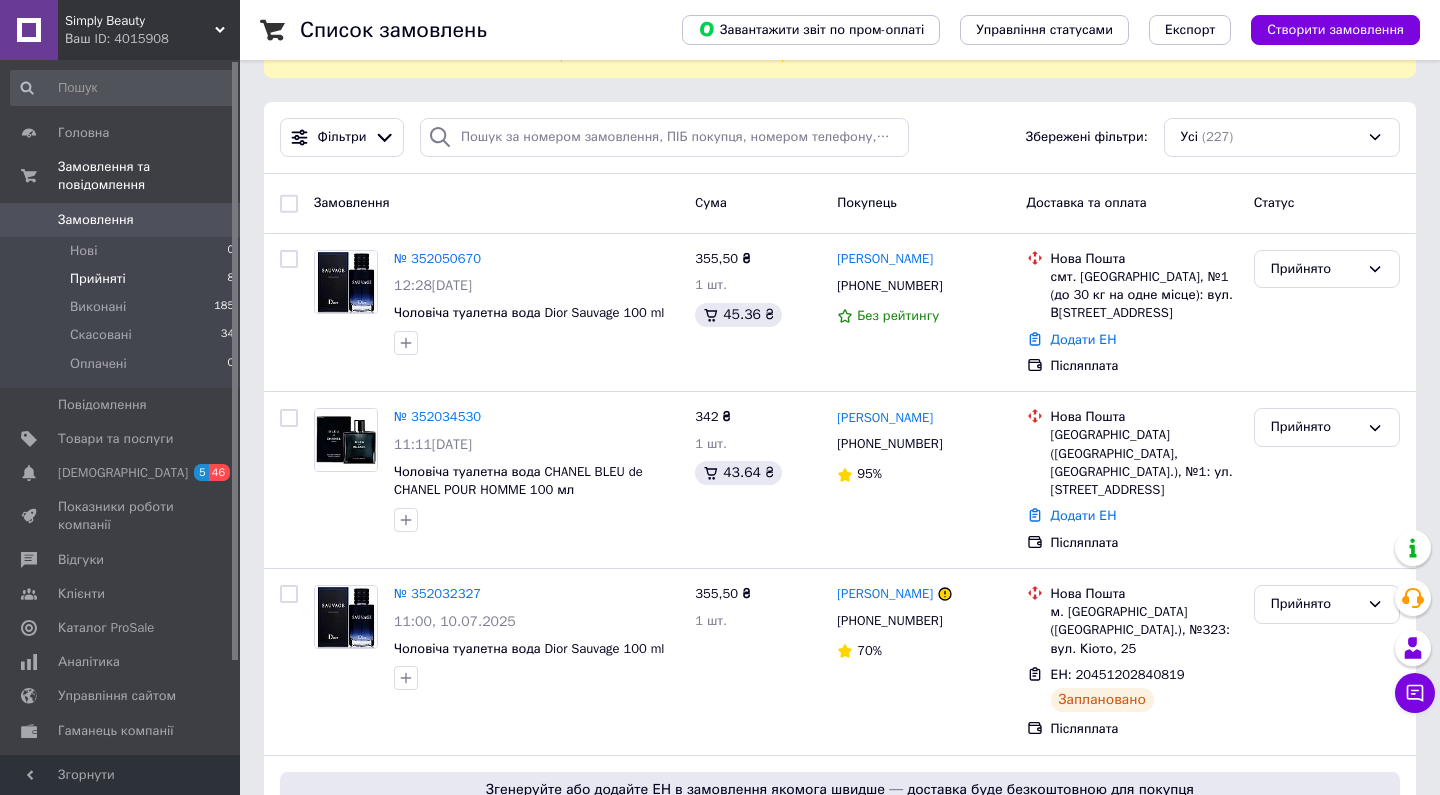 click on "Прийняті" at bounding box center (98, 279) 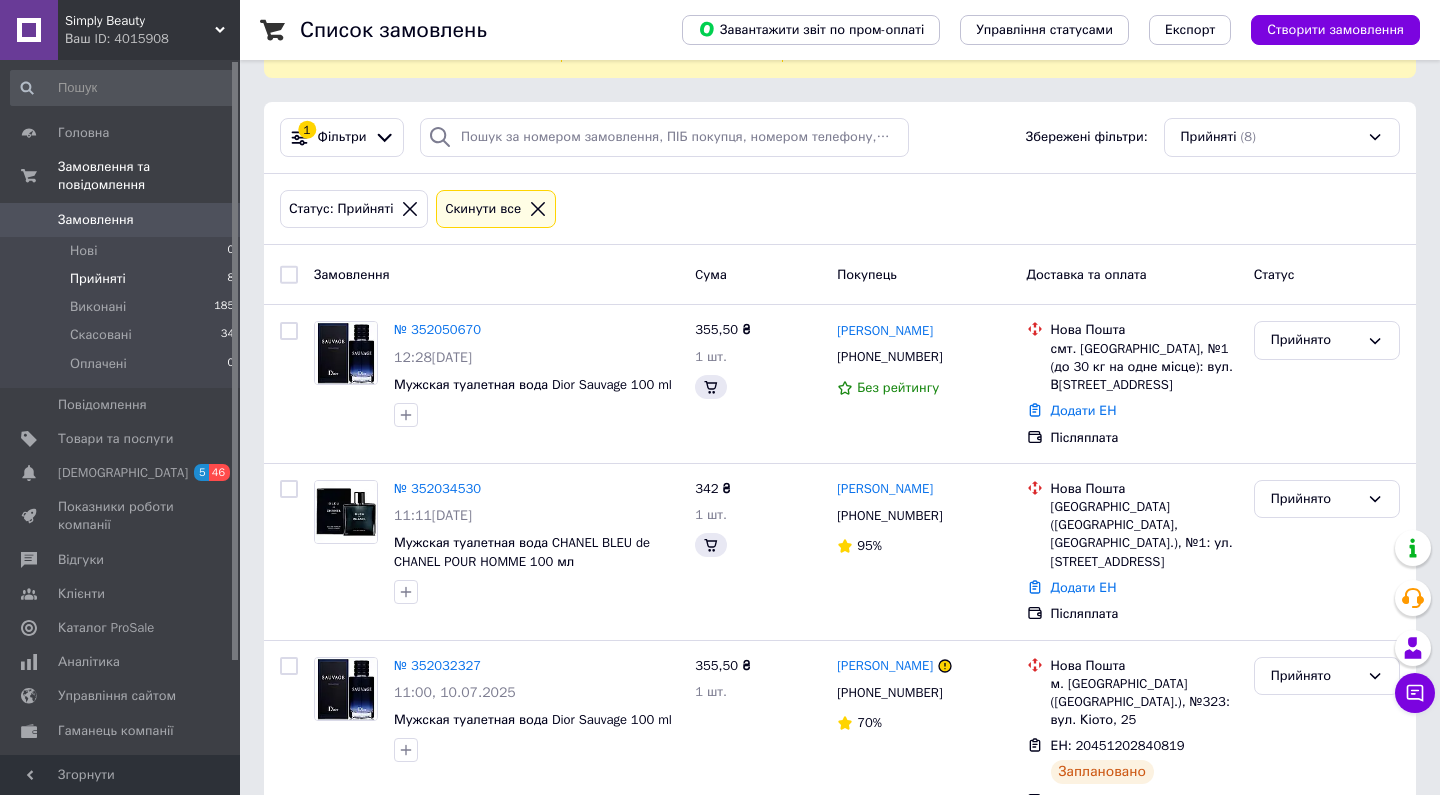 scroll, scrollTop: 0, scrollLeft: 0, axis: both 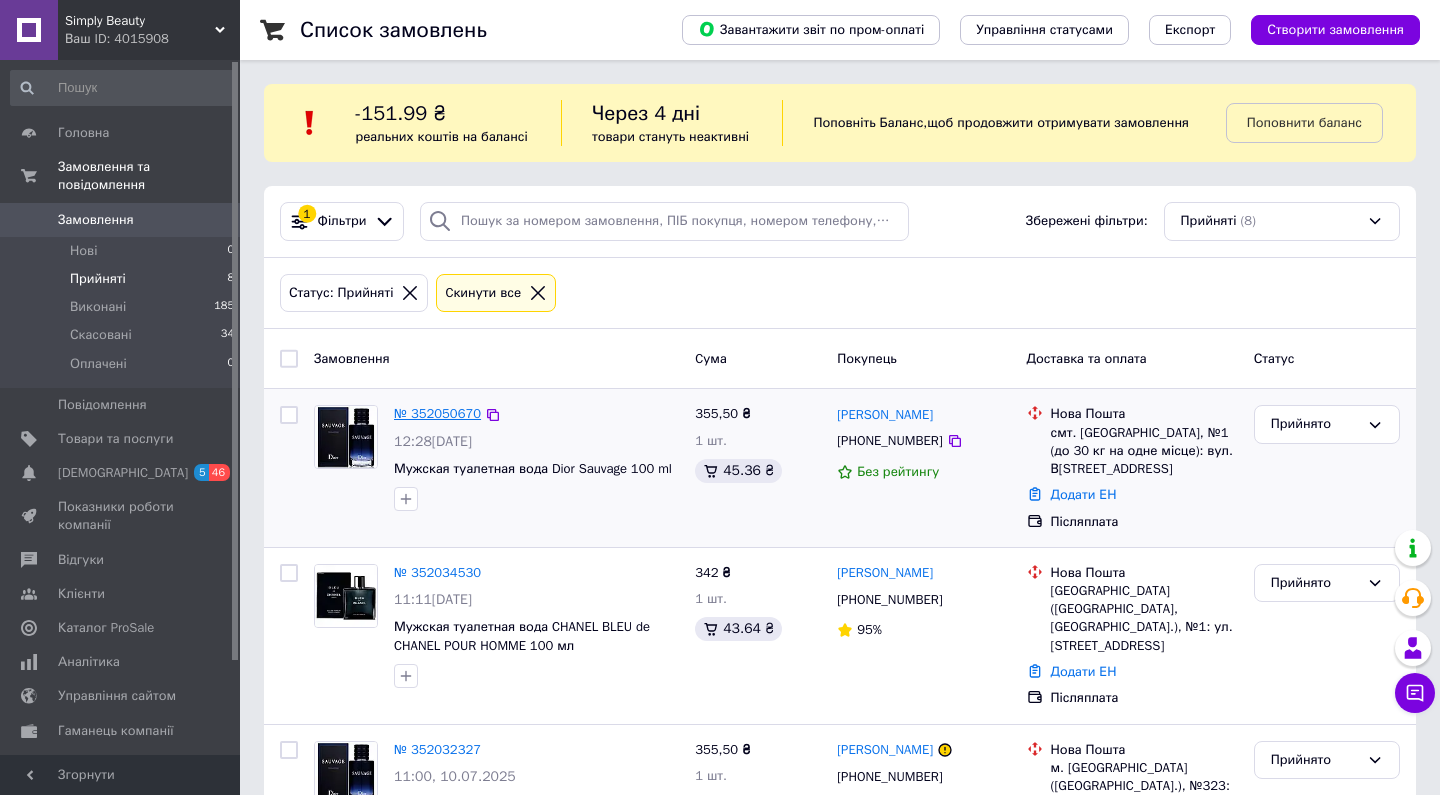 click on "№ 352050670" at bounding box center [437, 413] 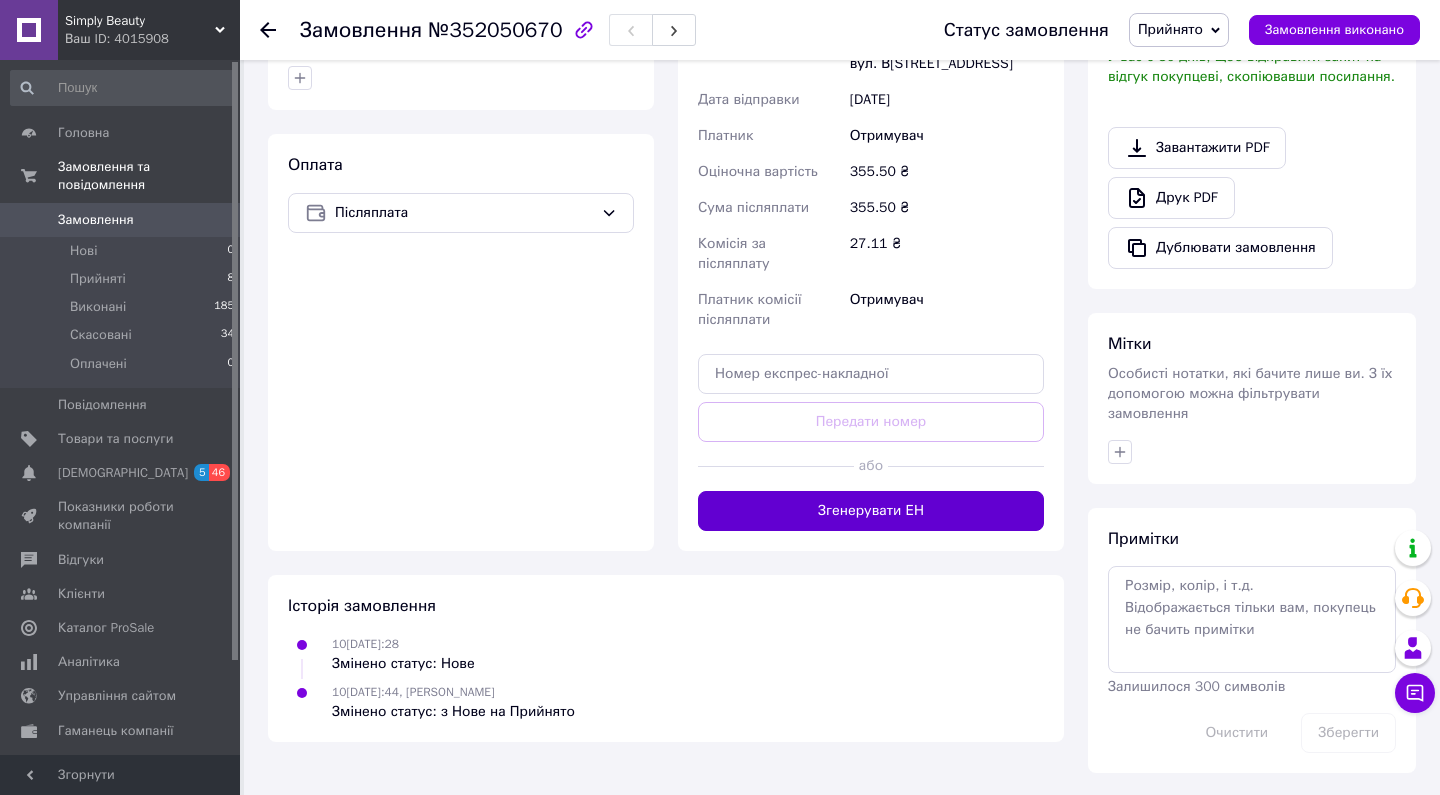 click on "Згенерувати ЕН" at bounding box center [871, 511] 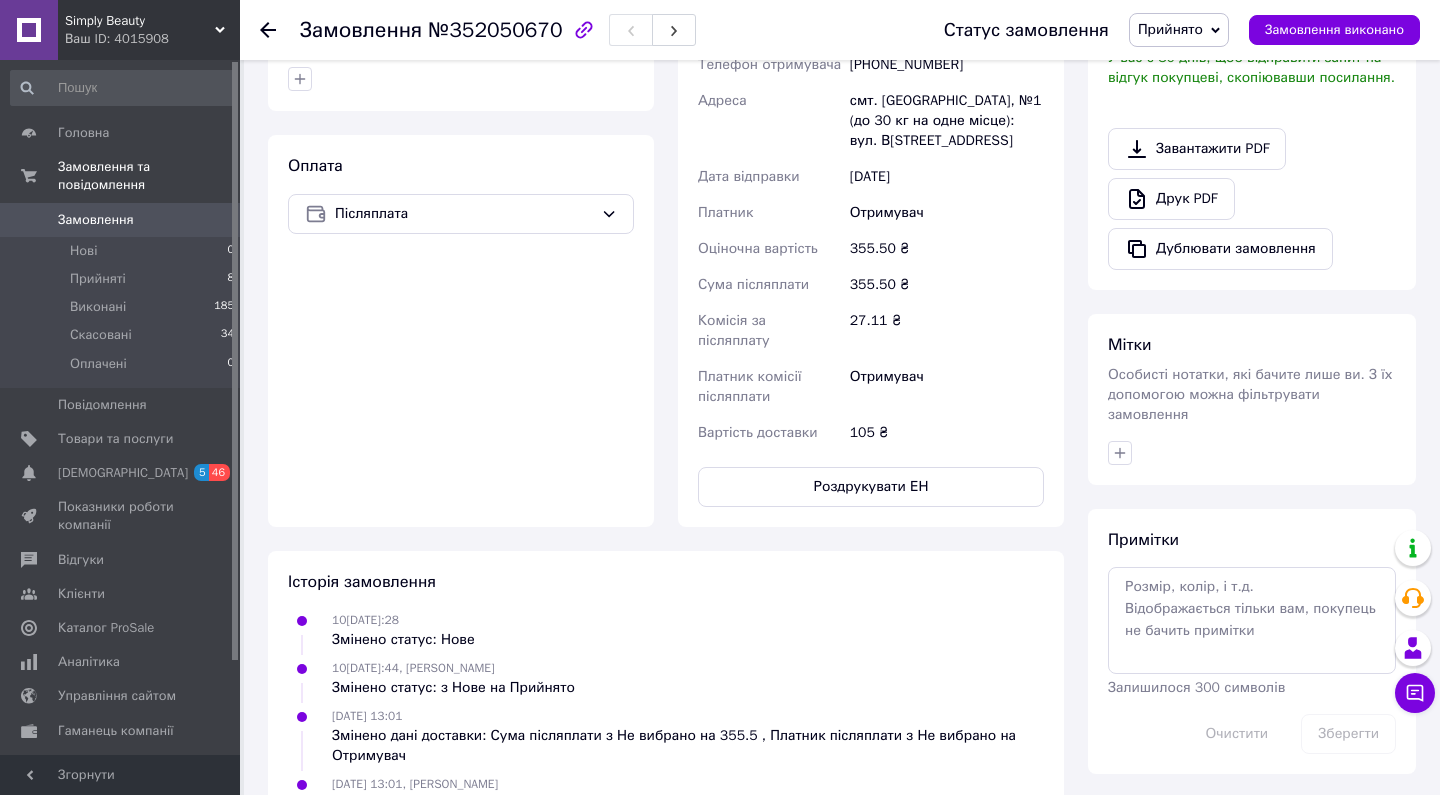 click 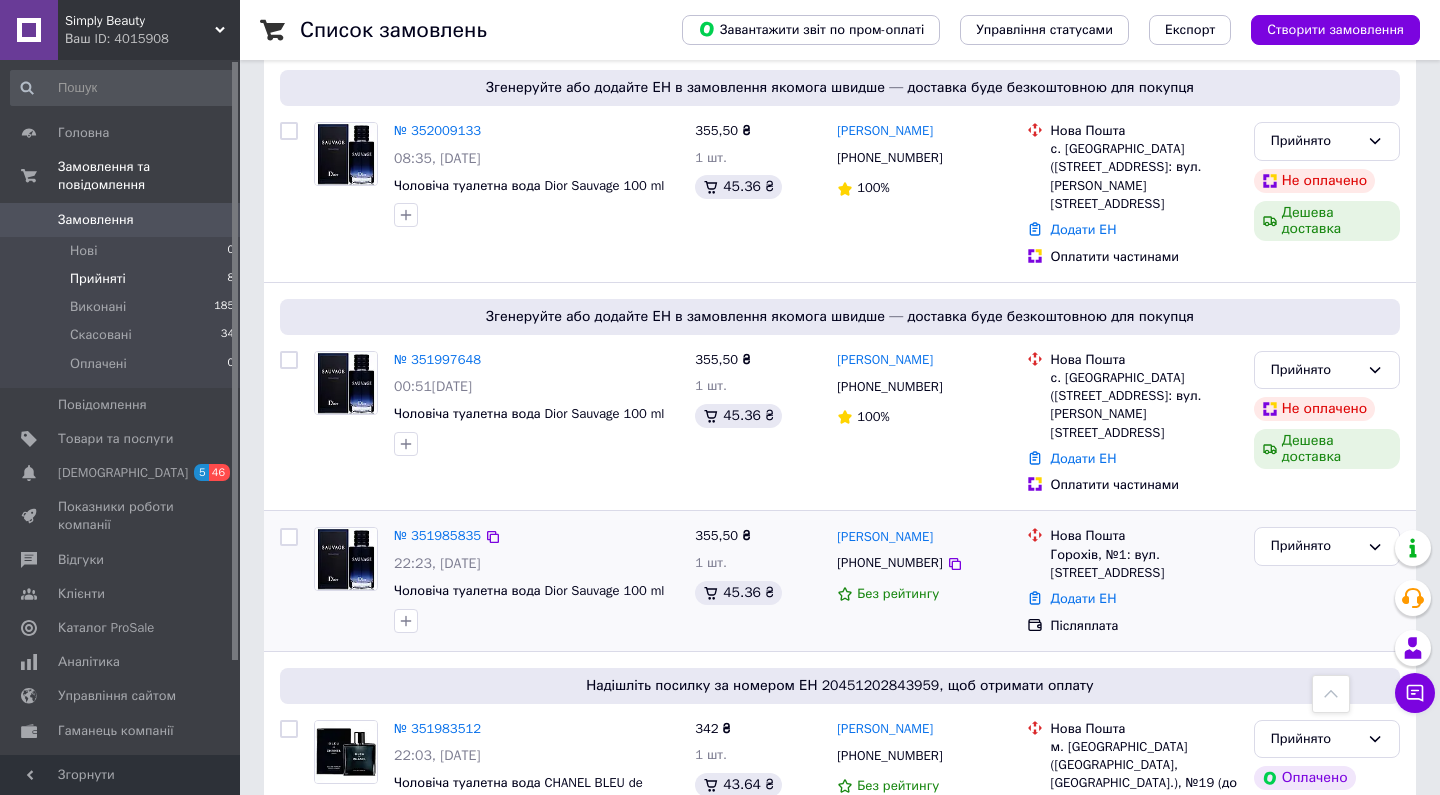 scroll, scrollTop: 748, scrollLeft: 0, axis: vertical 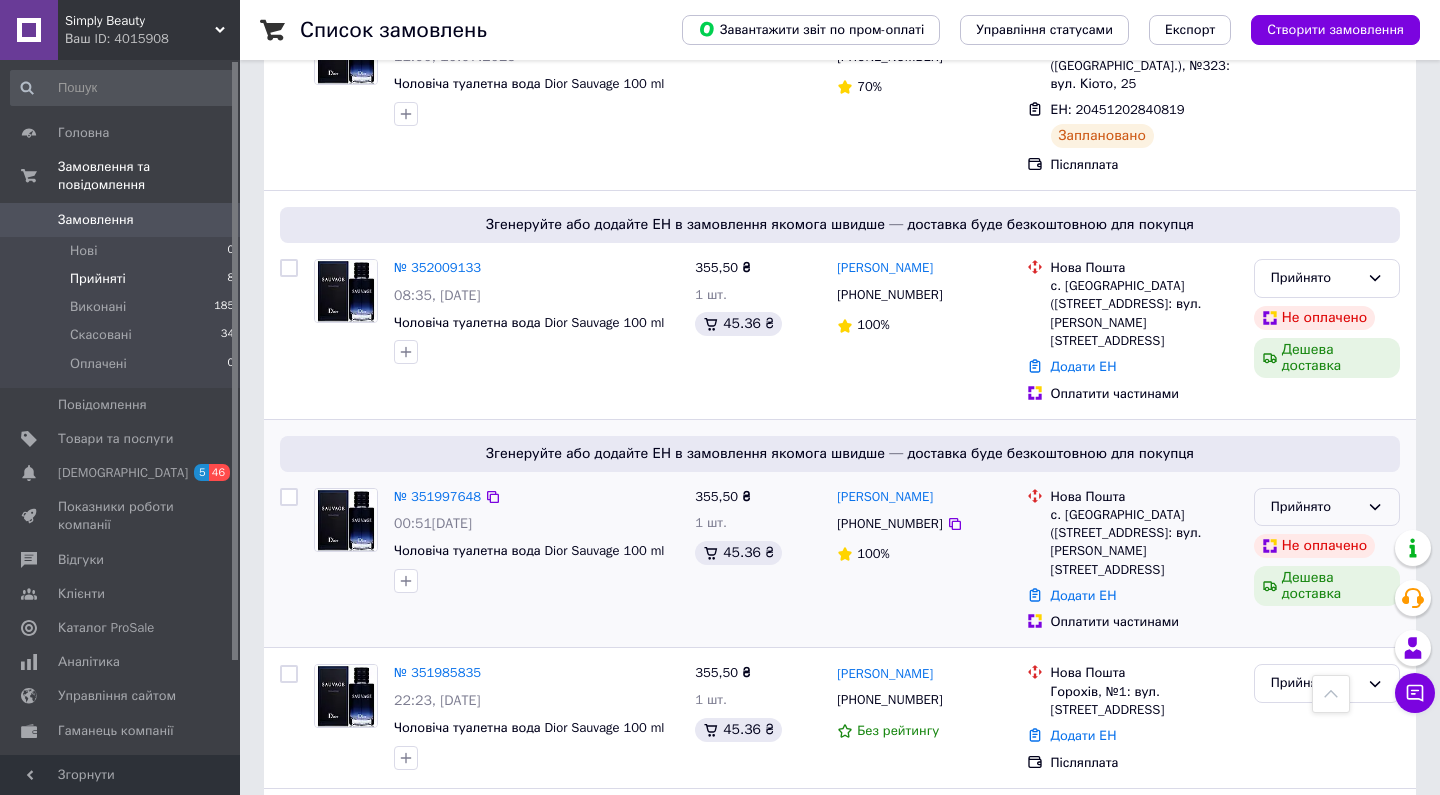click on "Прийнято" at bounding box center [1327, 507] 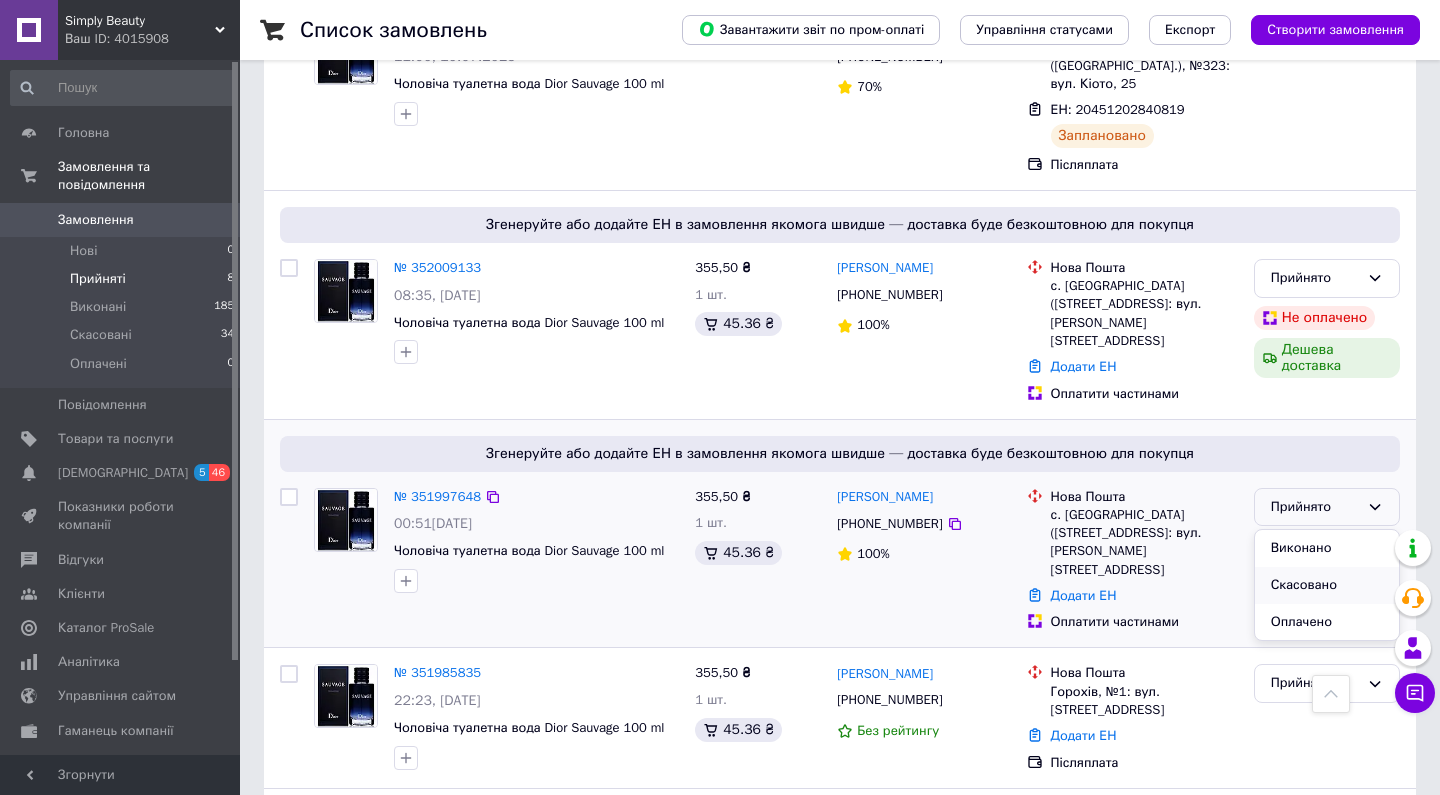 click on "Скасовано" at bounding box center (1327, 585) 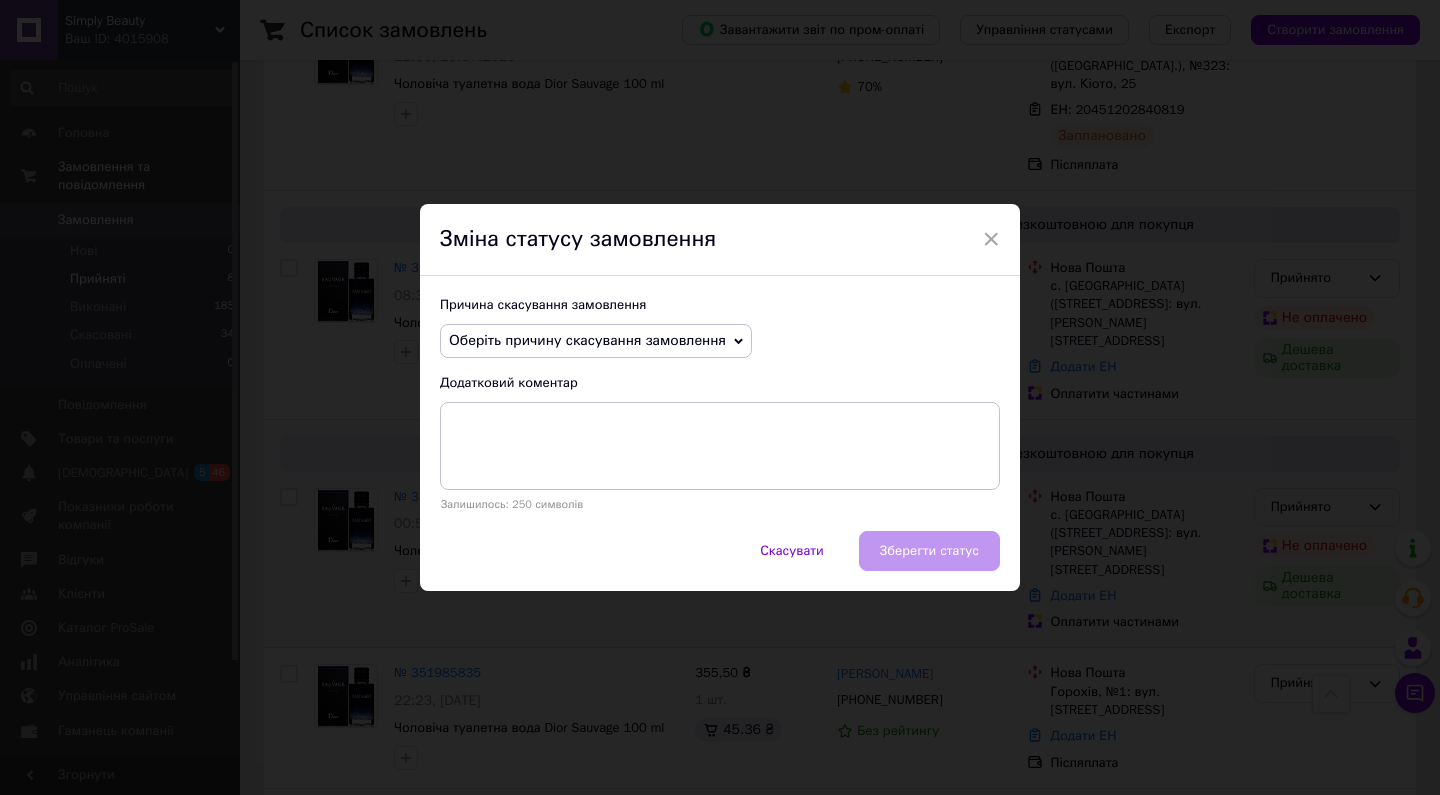click on "Оберіть причину скасування замовлення" at bounding box center (587, 340) 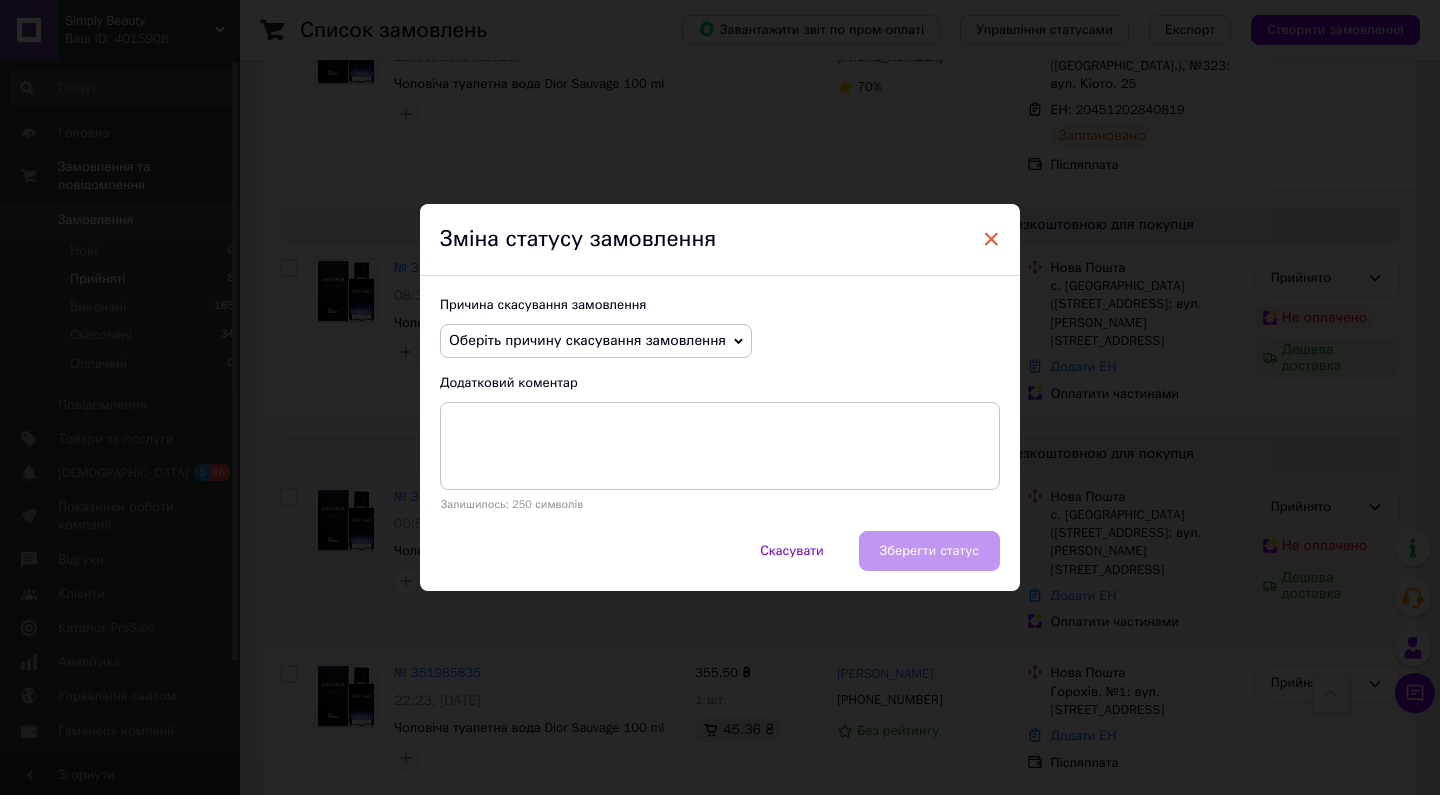 click on "×" at bounding box center [991, 239] 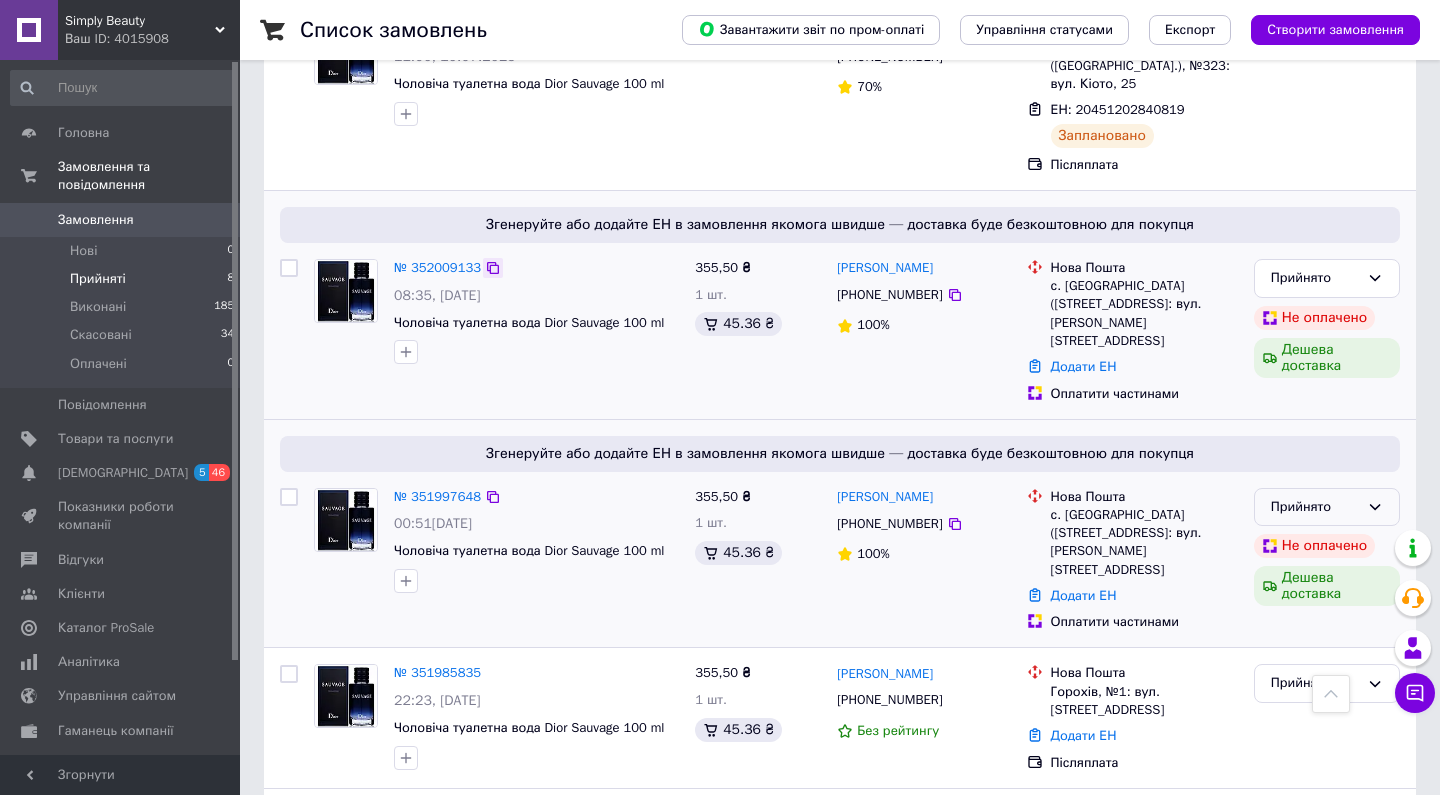 click 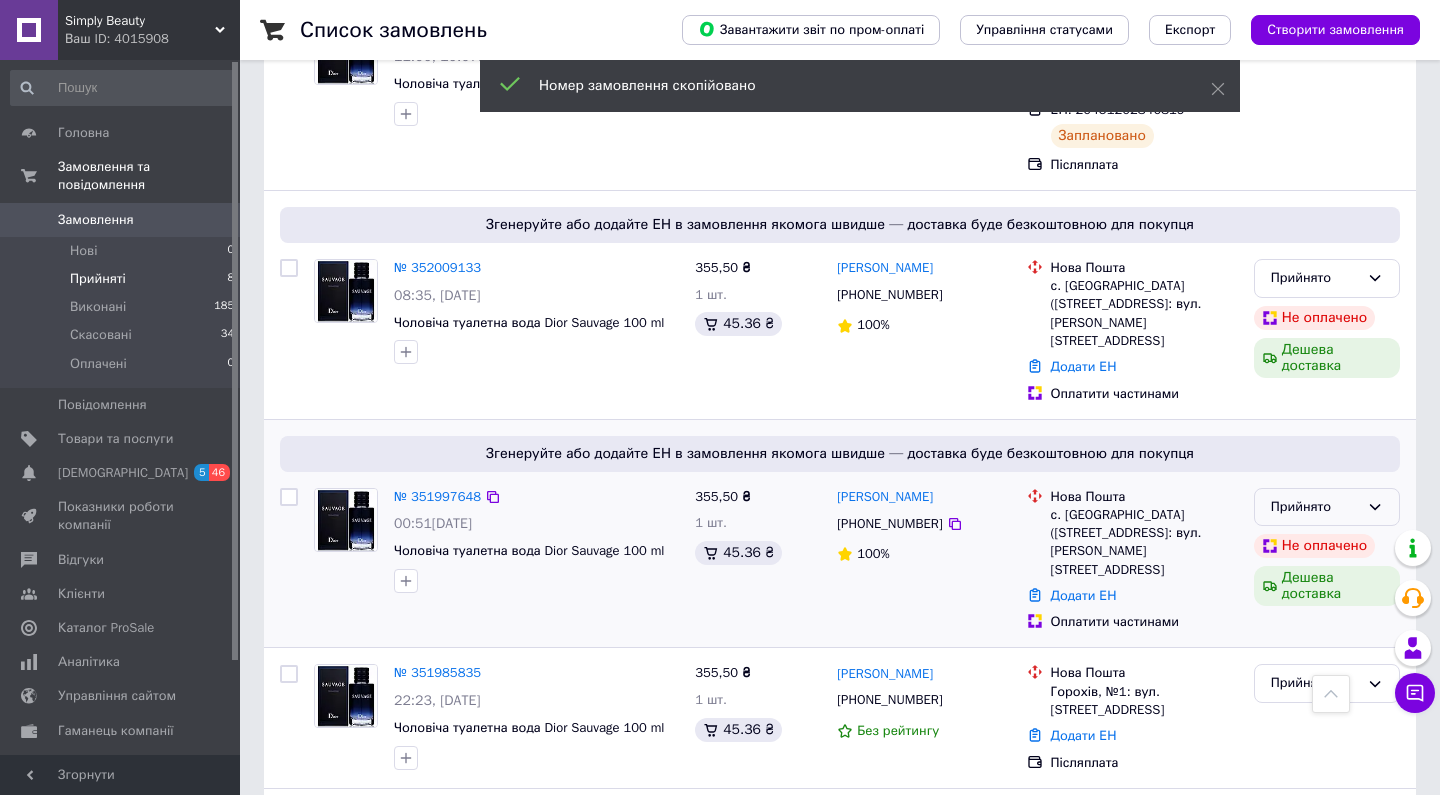 click on "Прийнято" at bounding box center [1327, 507] 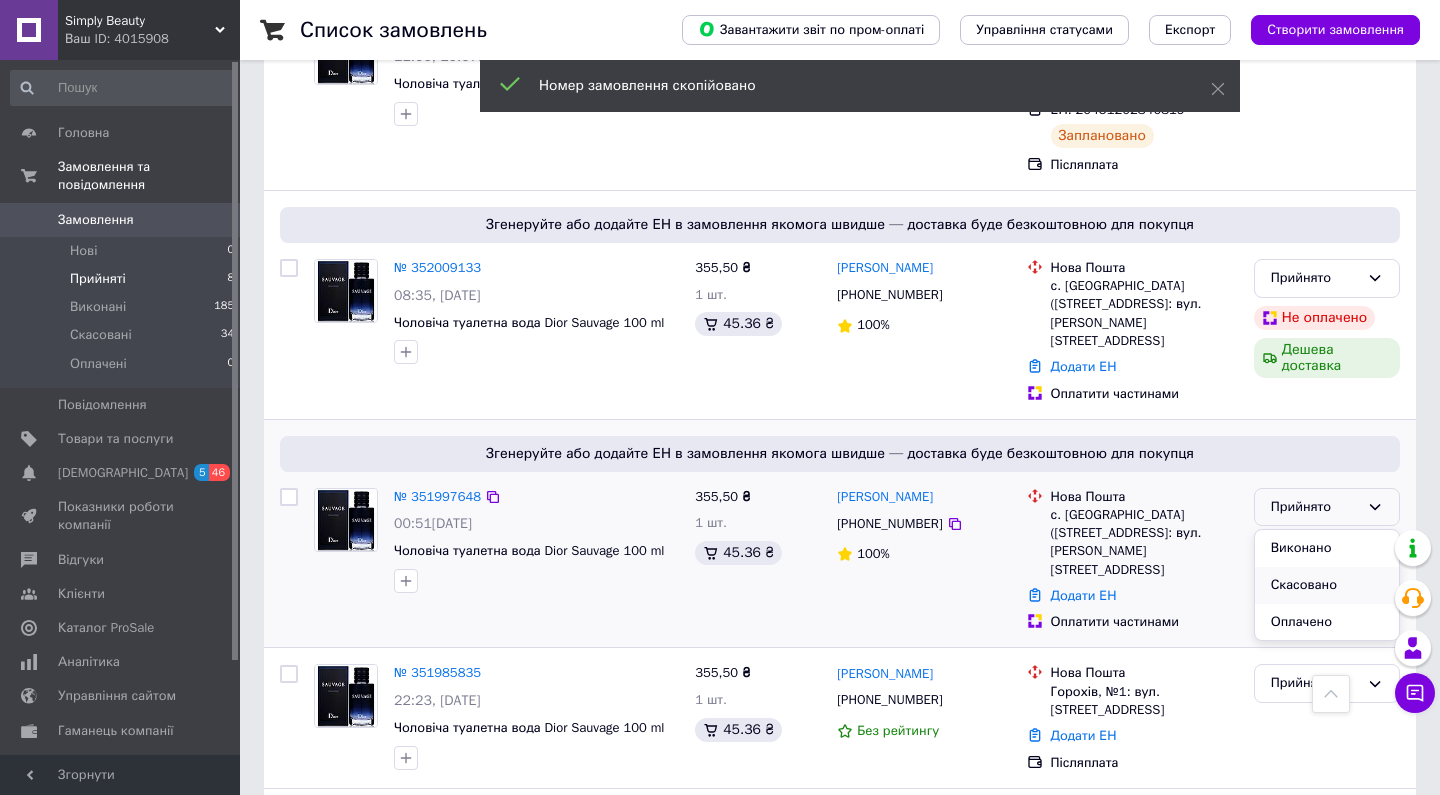 click on "Скасовано" at bounding box center [1327, 585] 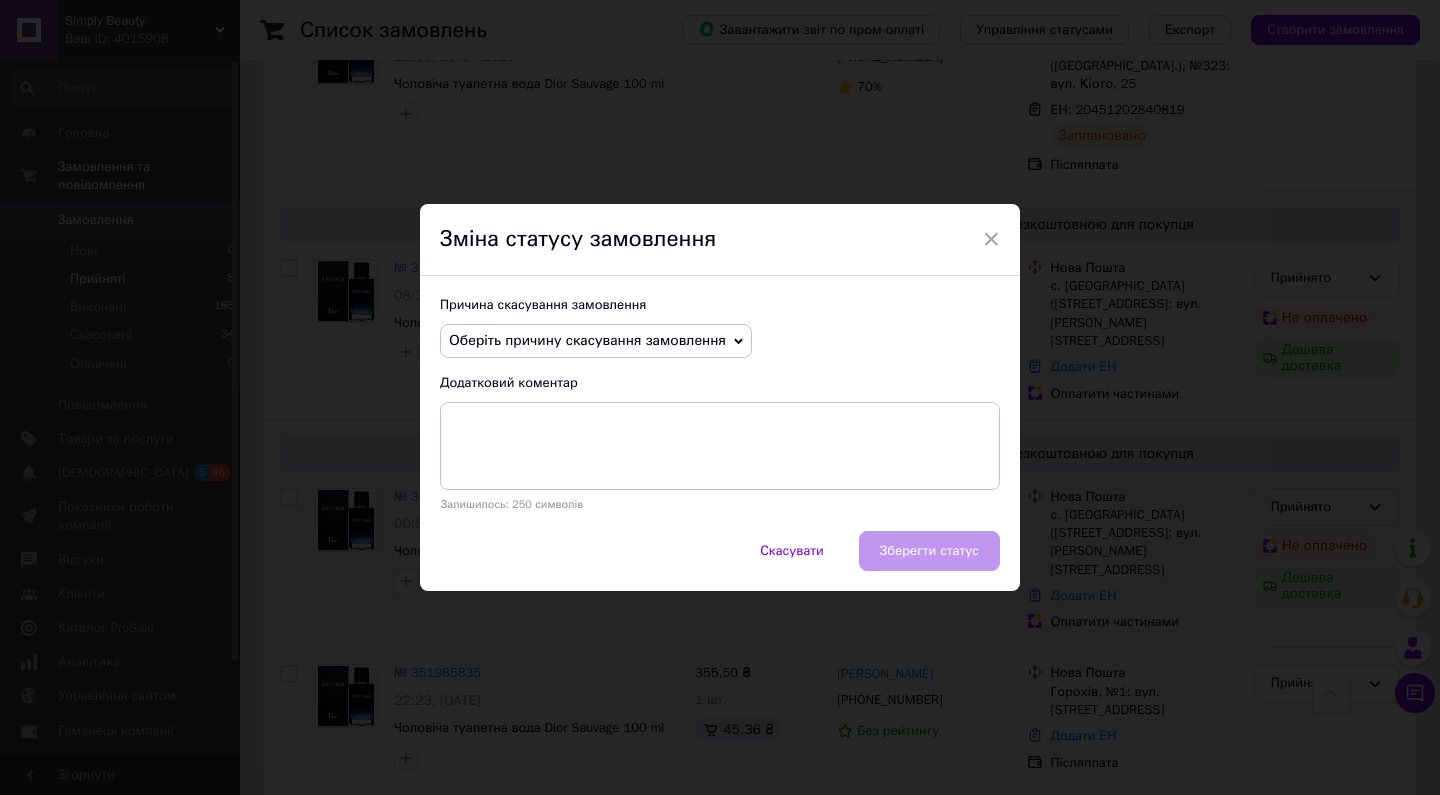 click on "Оберіть причину скасування замовлення" at bounding box center (587, 340) 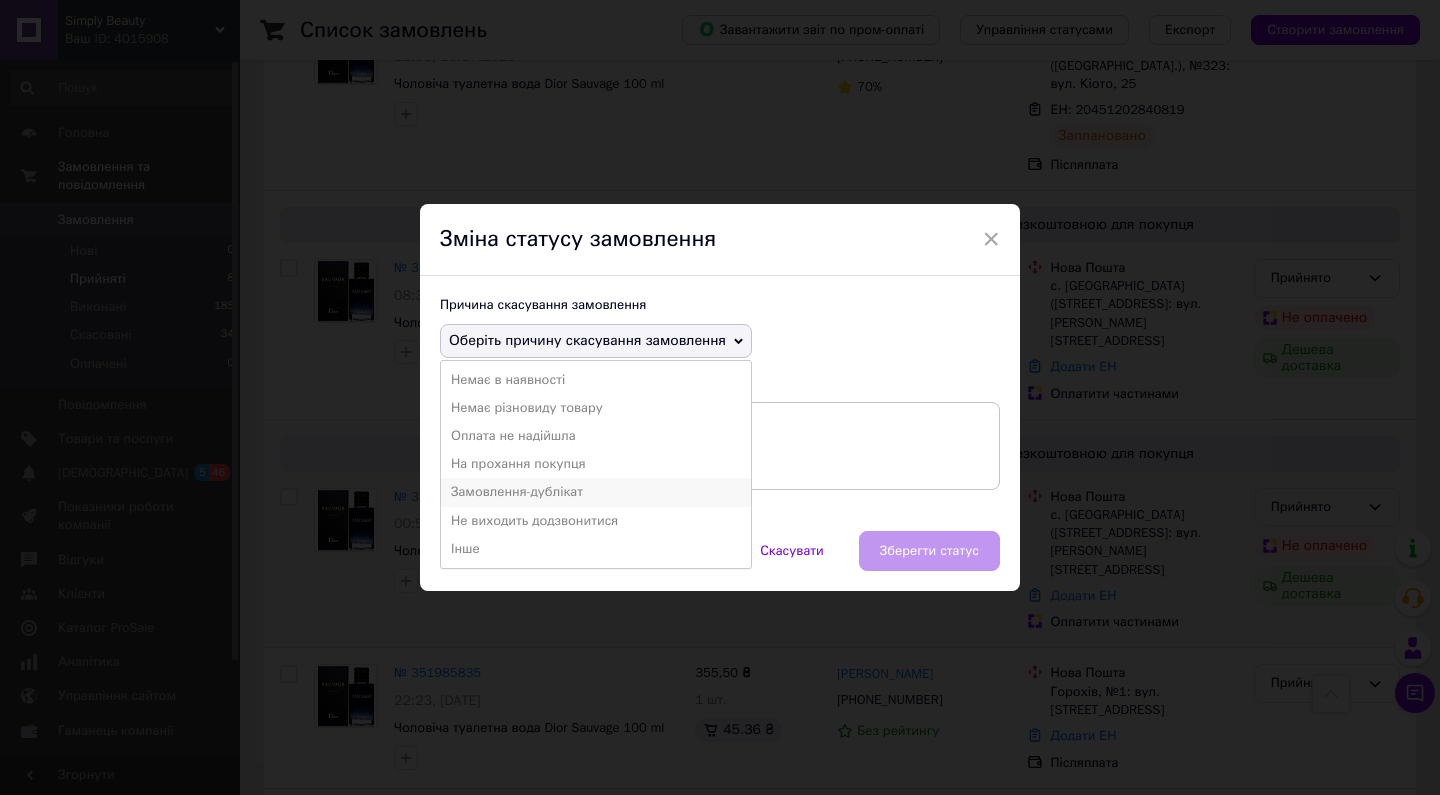 click on "Замовлення-дублікат" at bounding box center (596, 492) 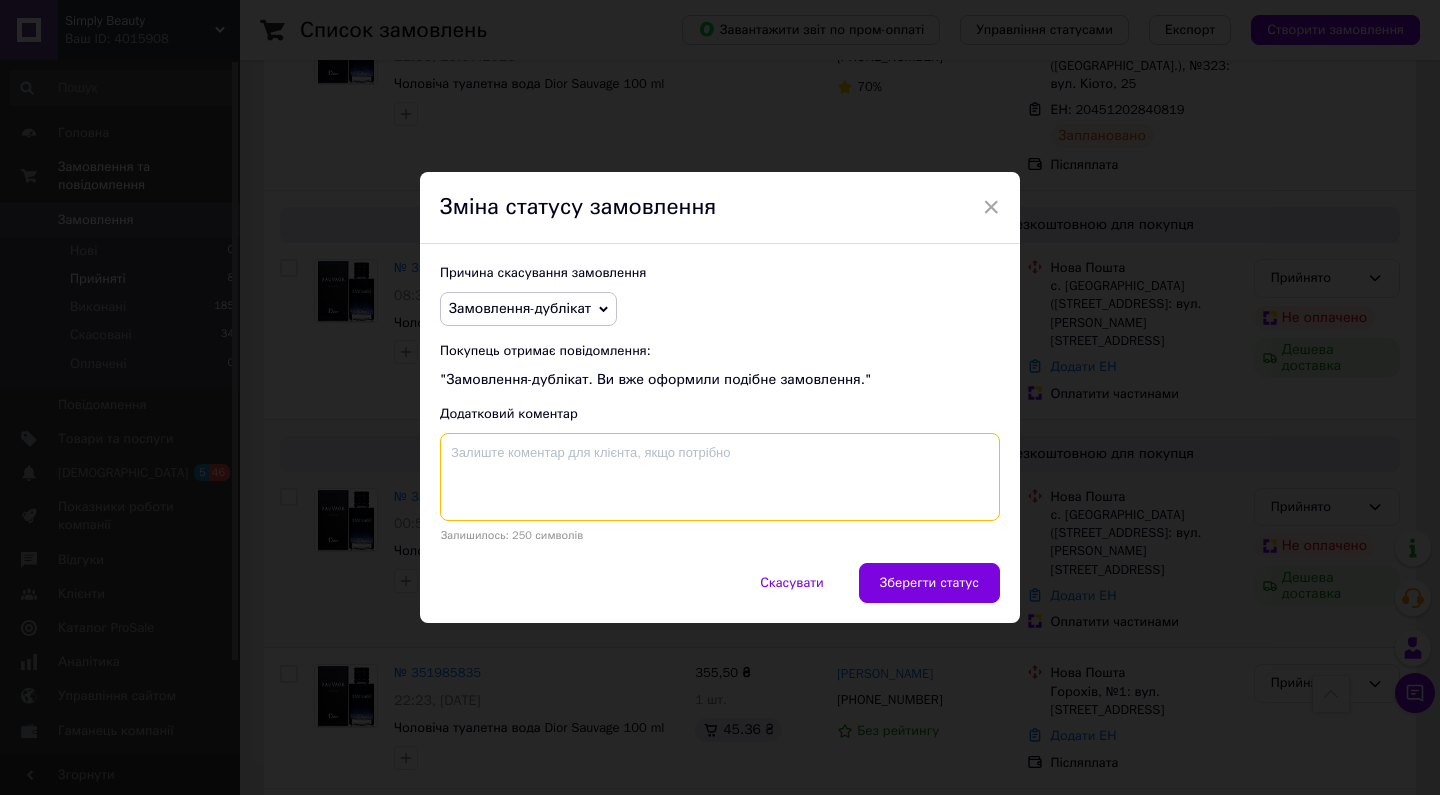 click at bounding box center (720, 477) 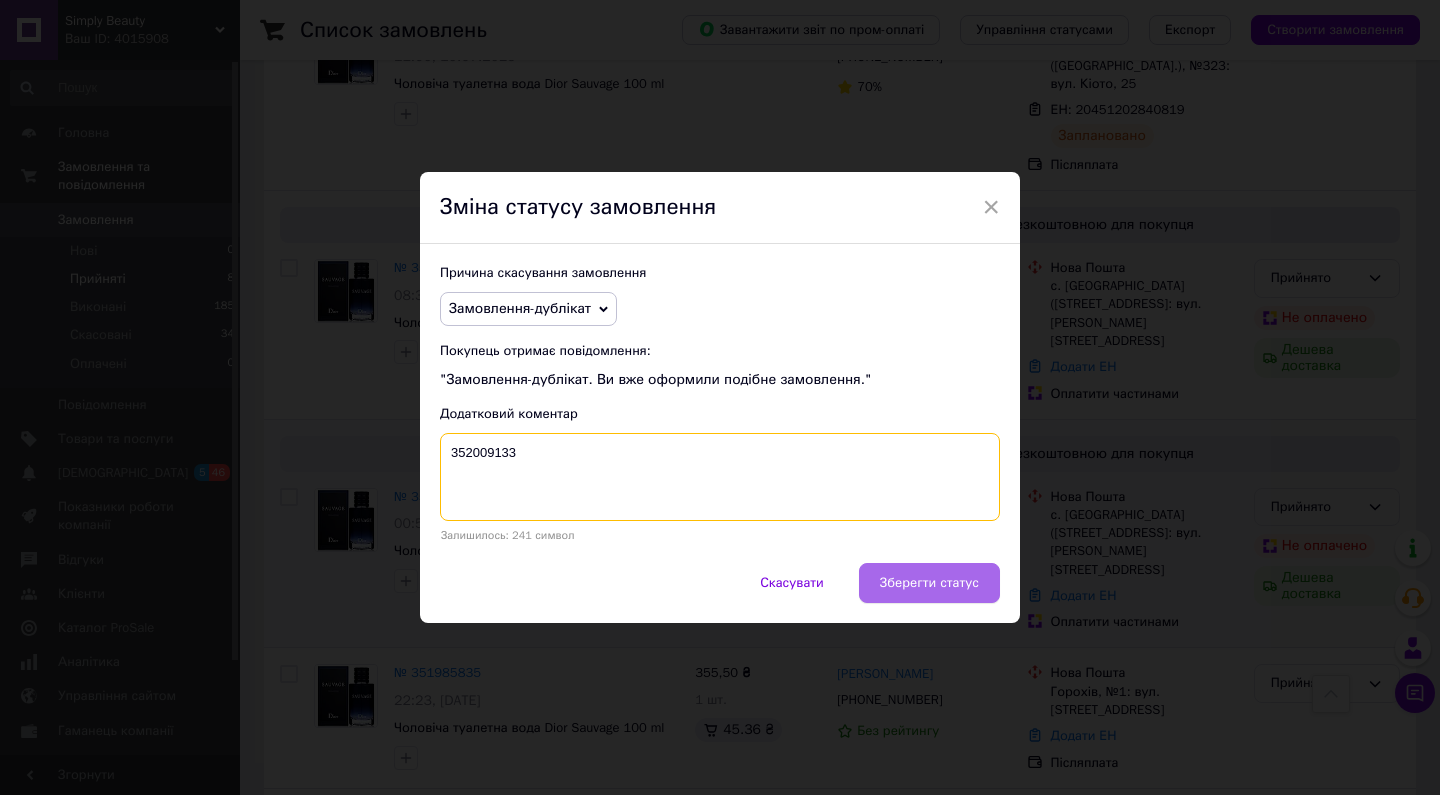 type on "352009133" 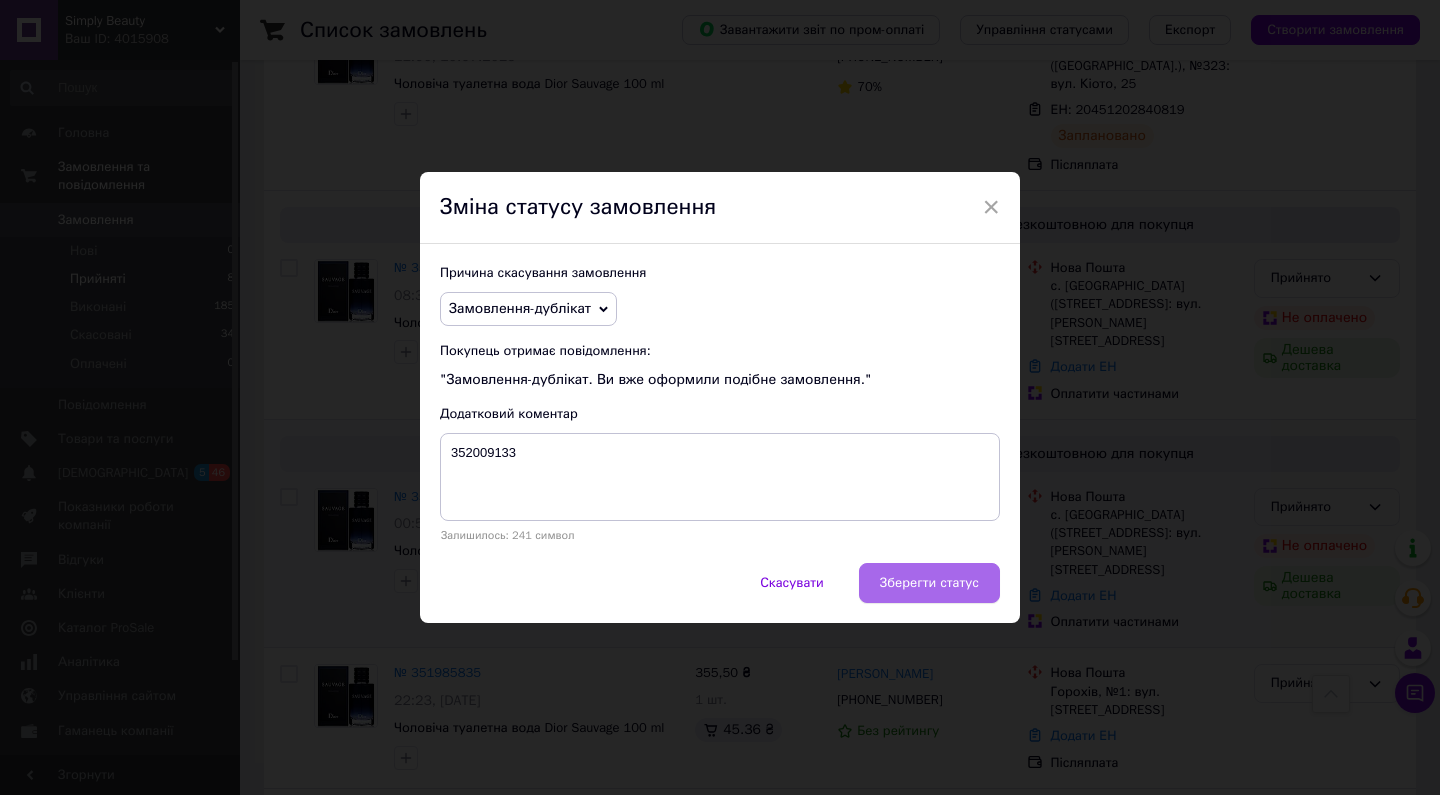 click on "Зберегти статус" at bounding box center (929, 583) 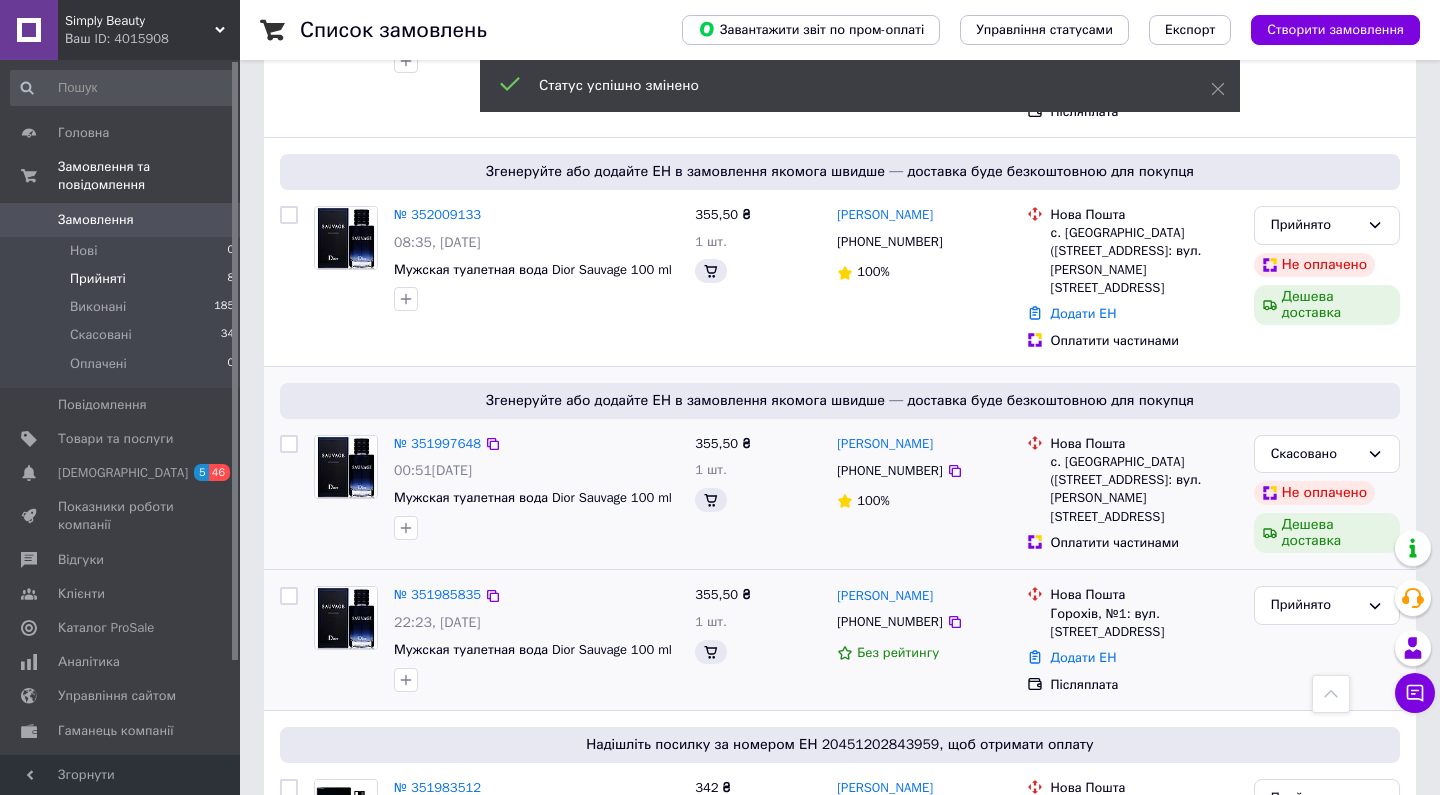 scroll, scrollTop: 806, scrollLeft: 0, axis: vertical 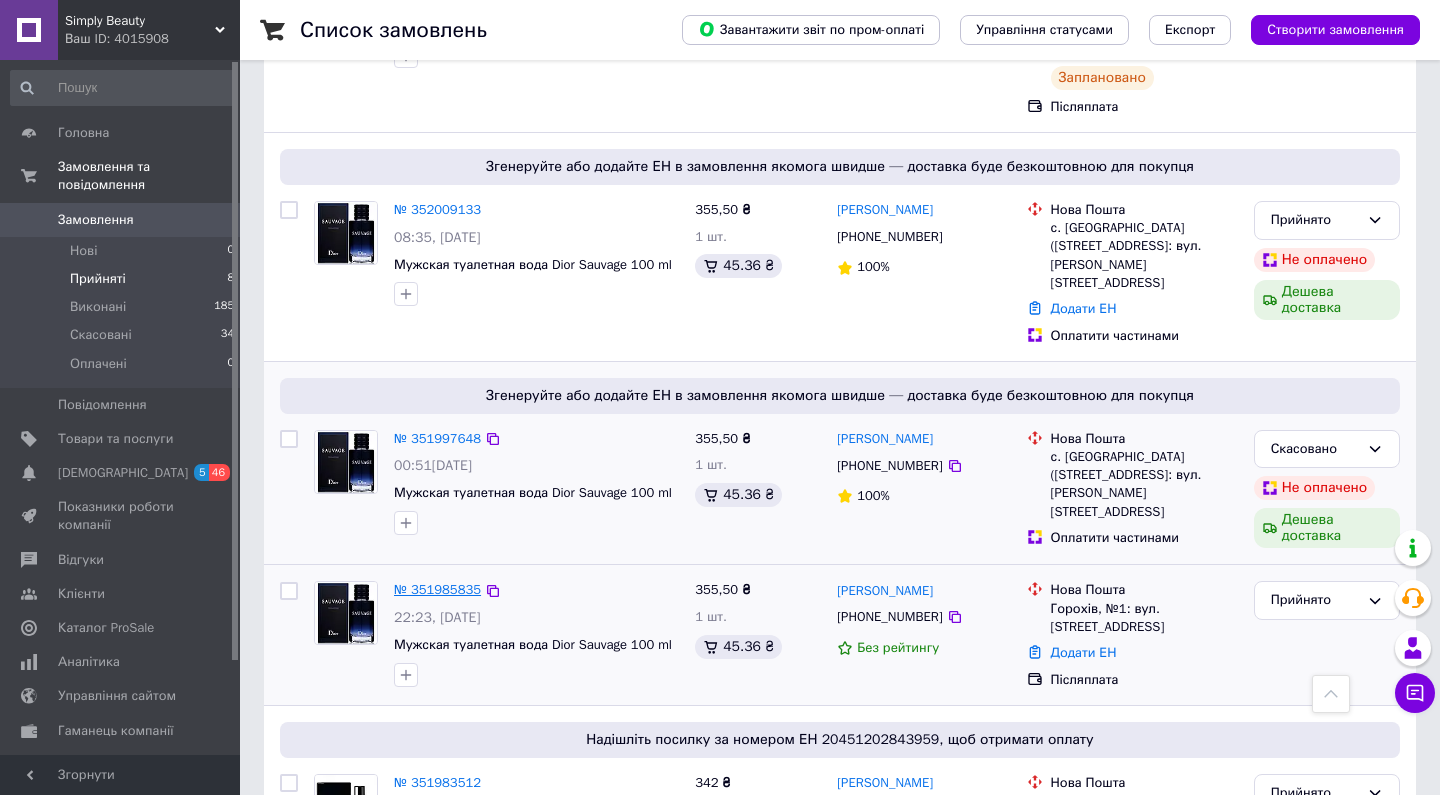 click on "№ 351985835" at bounding box center [437, 589] 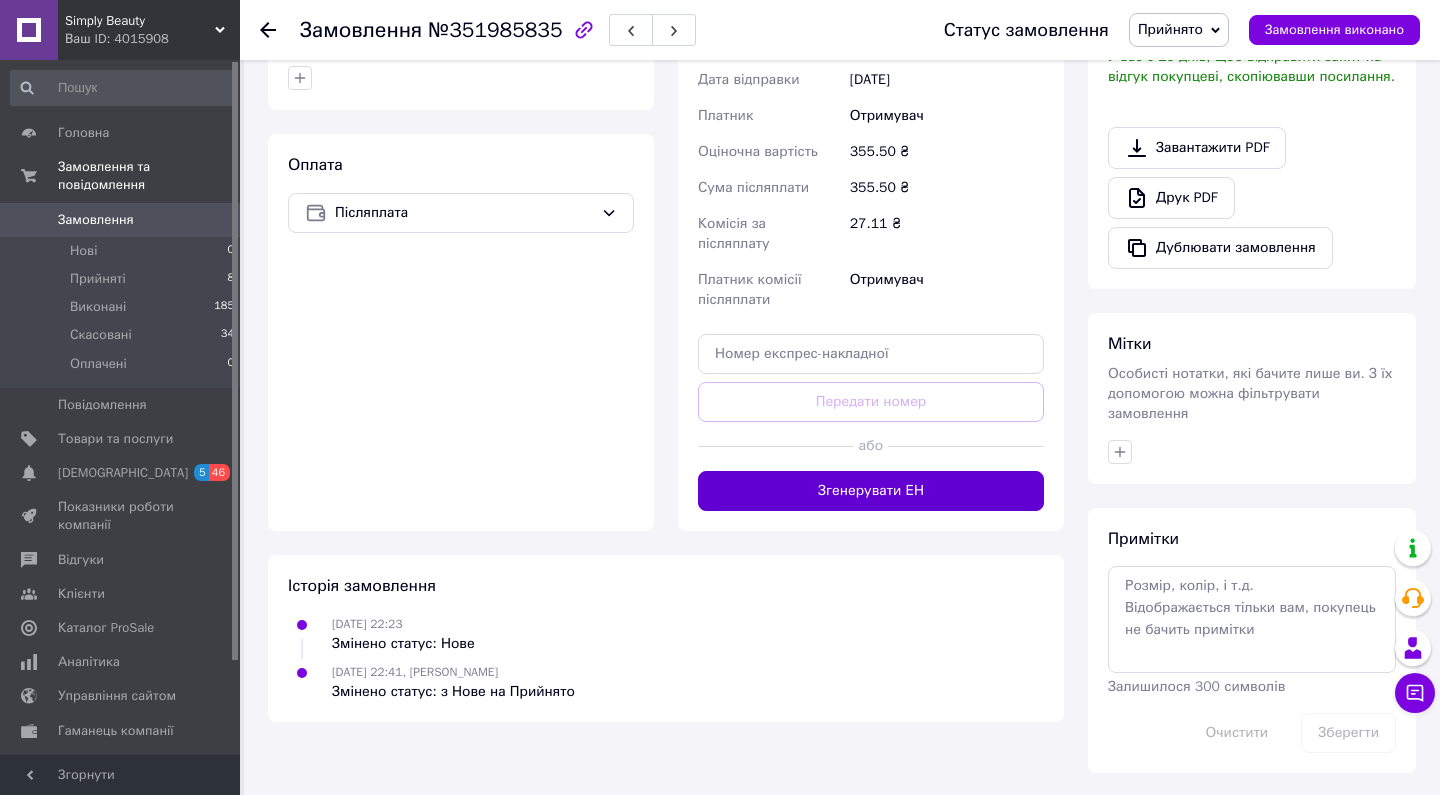 scroll, scrollTop: 575, scrollLeft: 0, axis: vertical 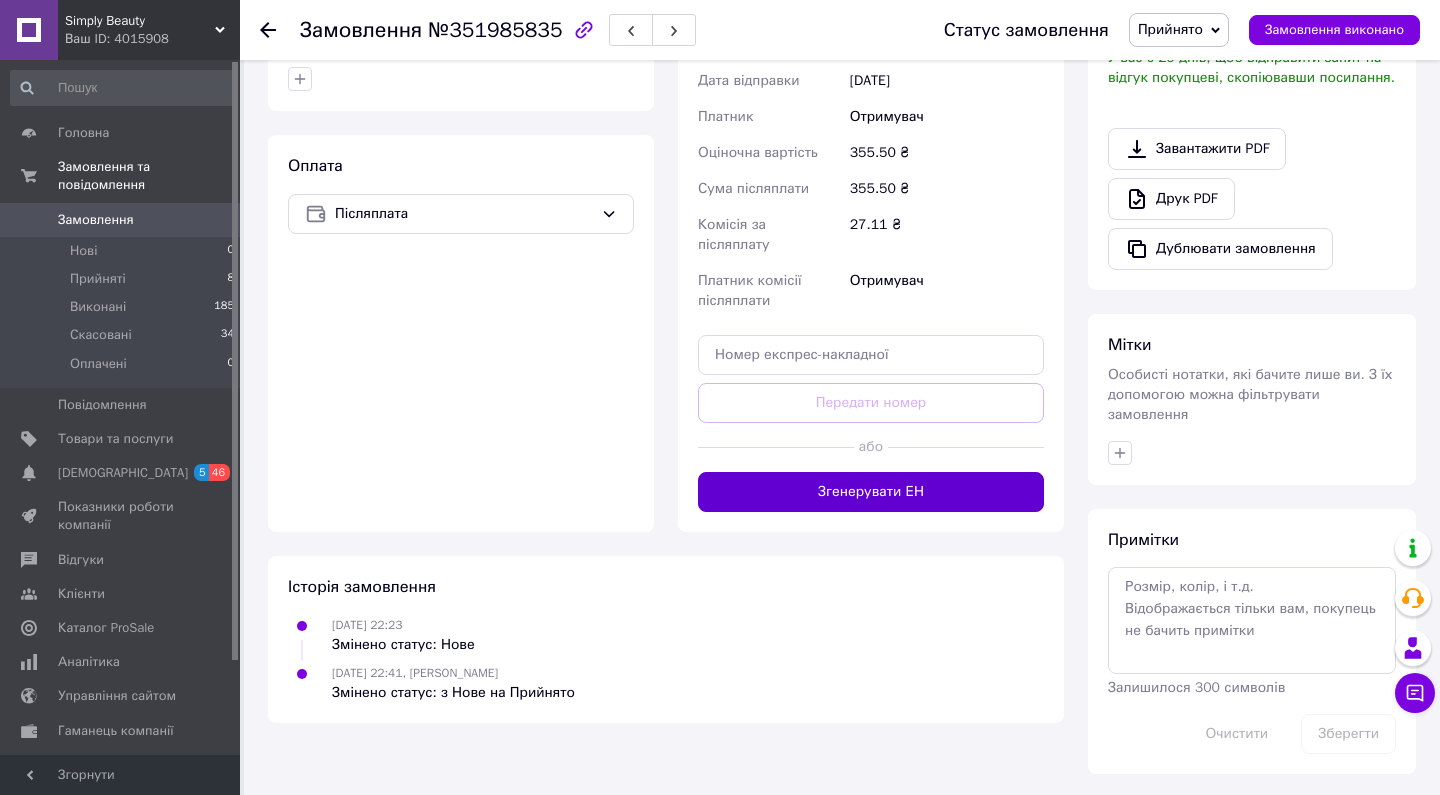 click on "Згенерувати ЕН" at bounding box center [871, 492] 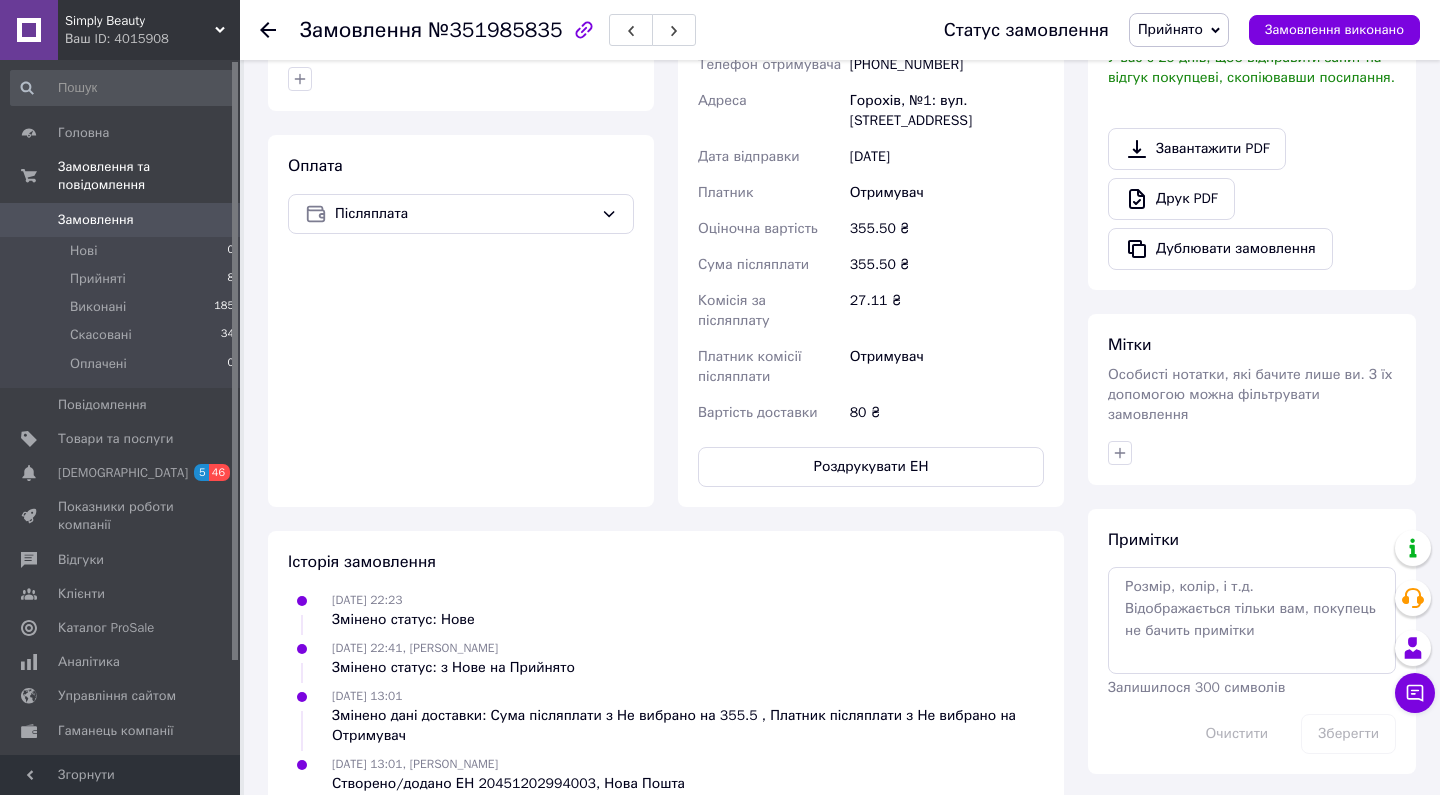 click 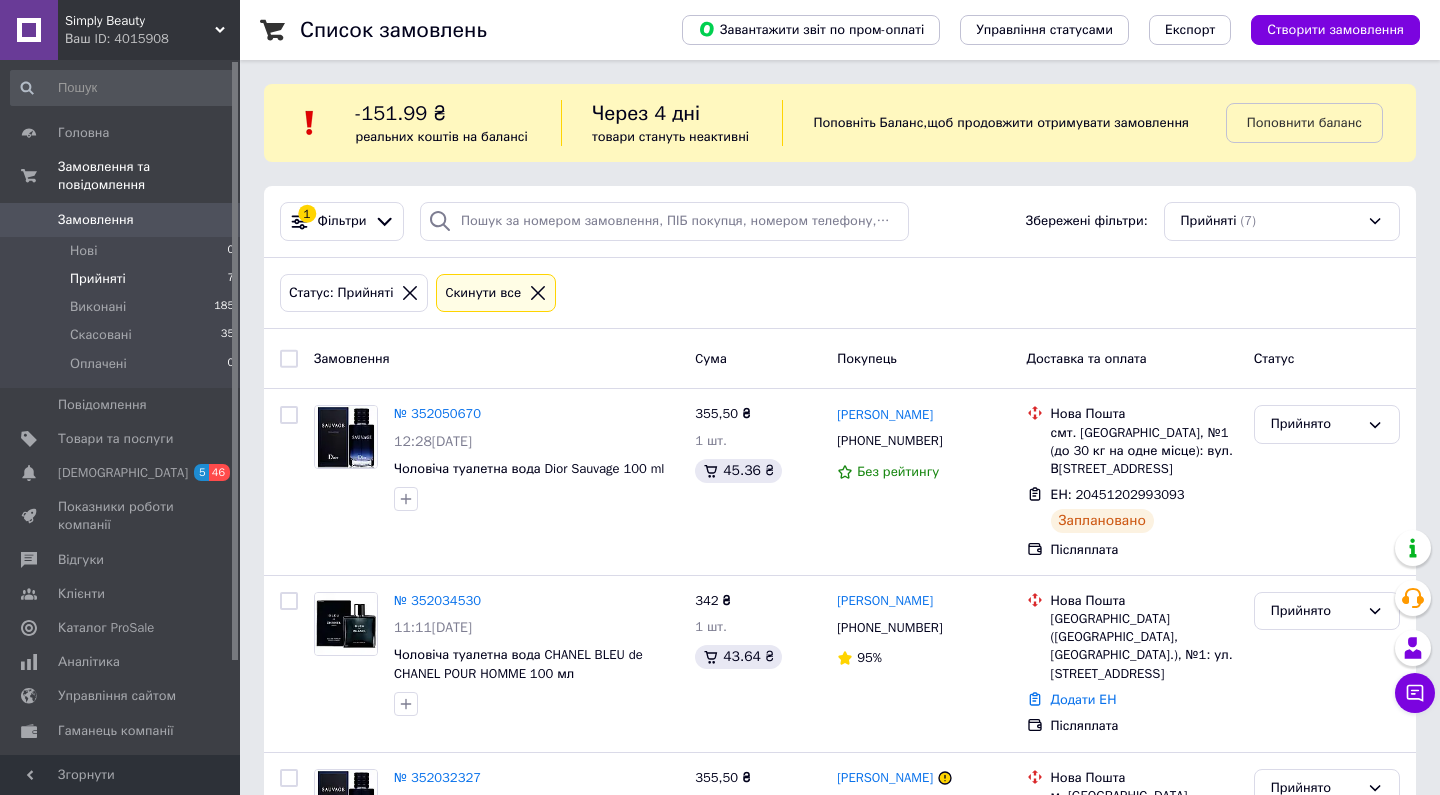 scroll, scrollTop: 0, scrollLeft: 0, axis: both 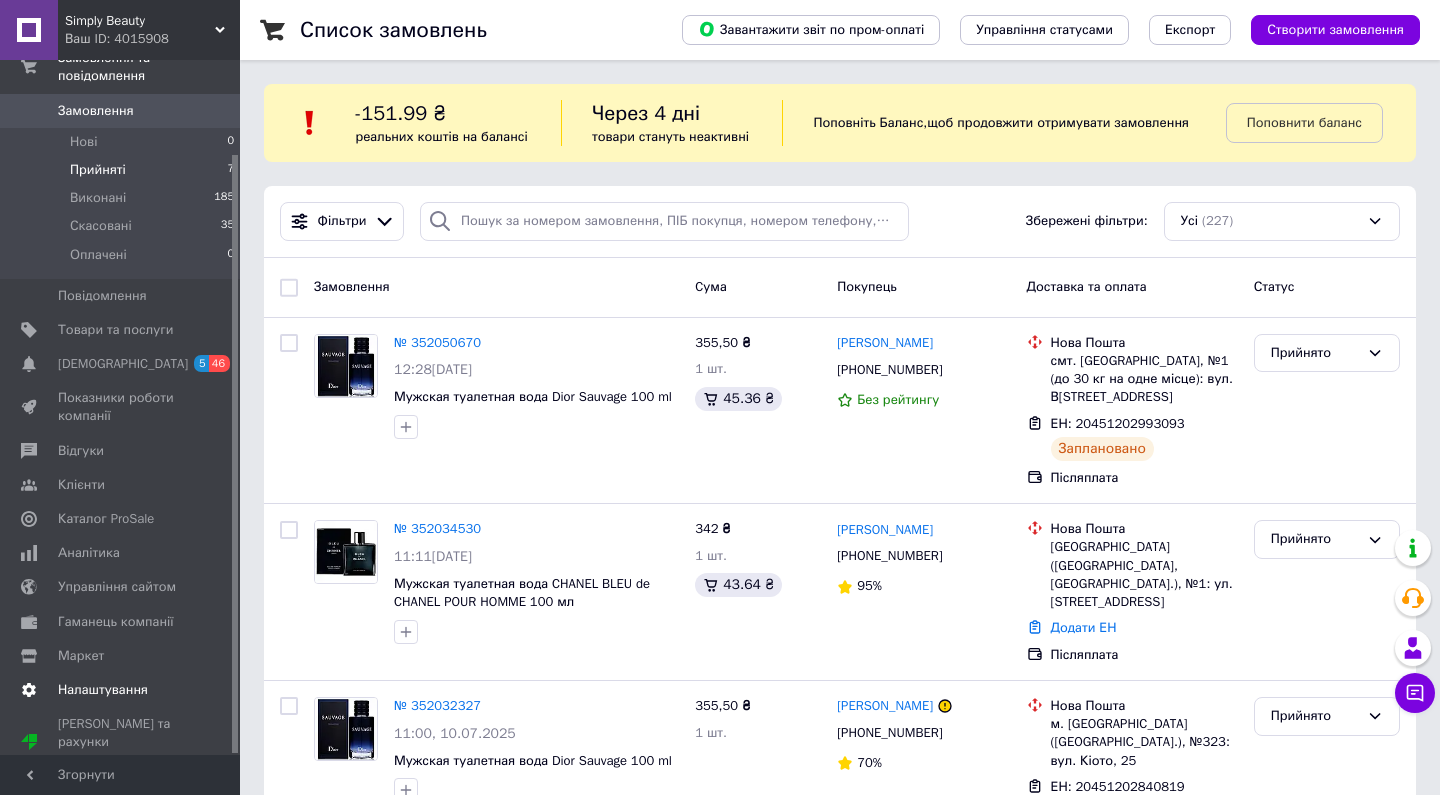 click on "Налаштування" at bounding box center [103, 690] 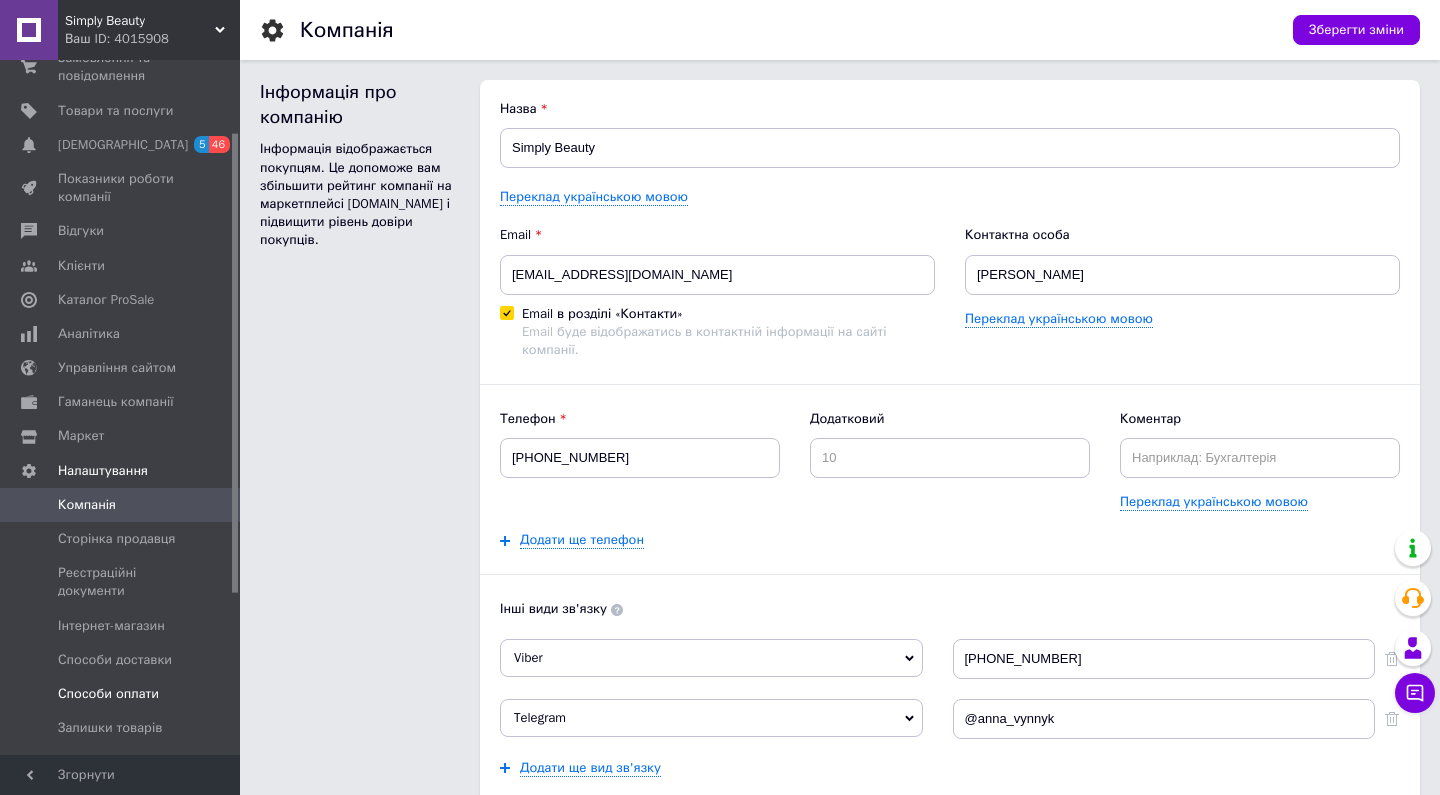 click on "Способи оплати" at bounding box center (108, 694) 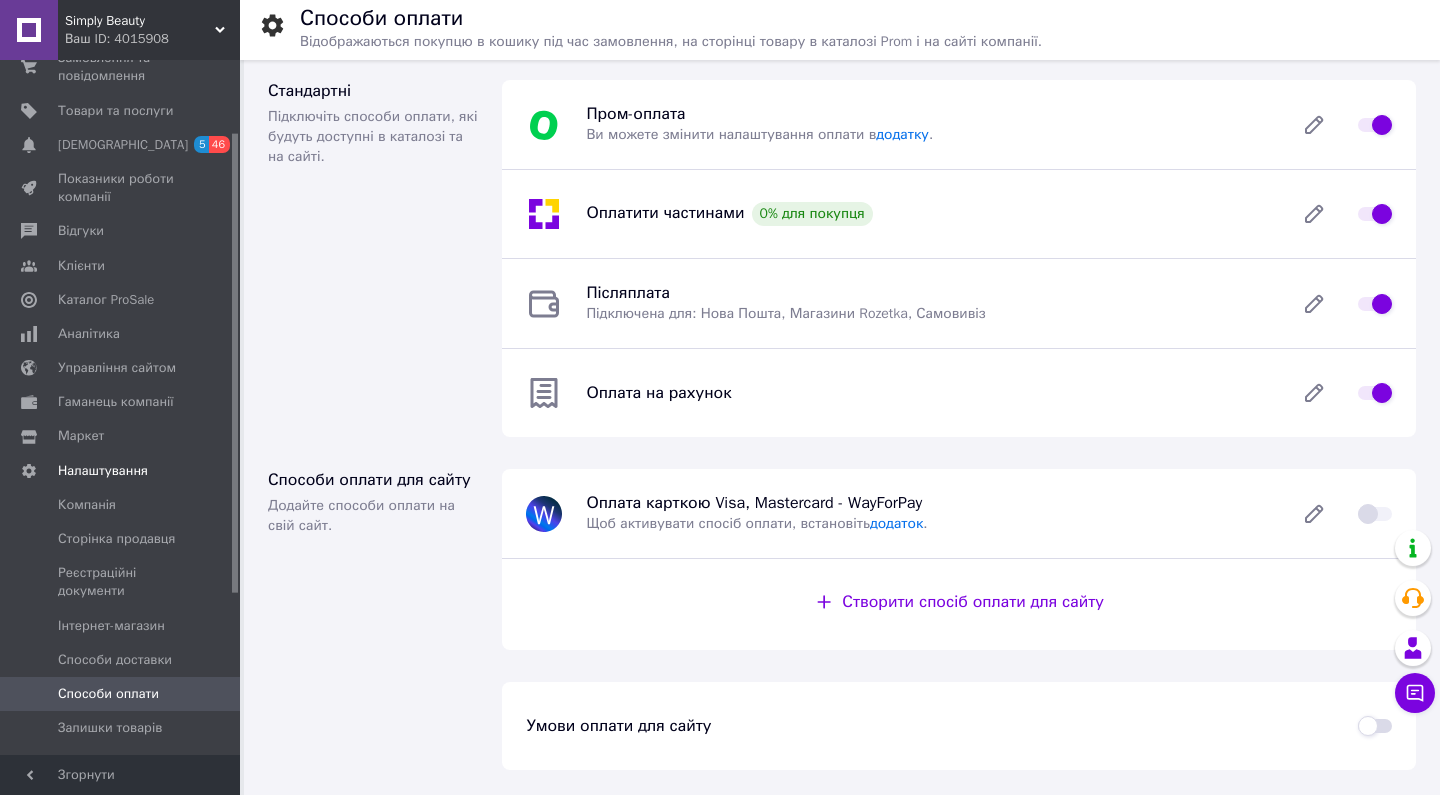 click at bounding box center [1375, 214] 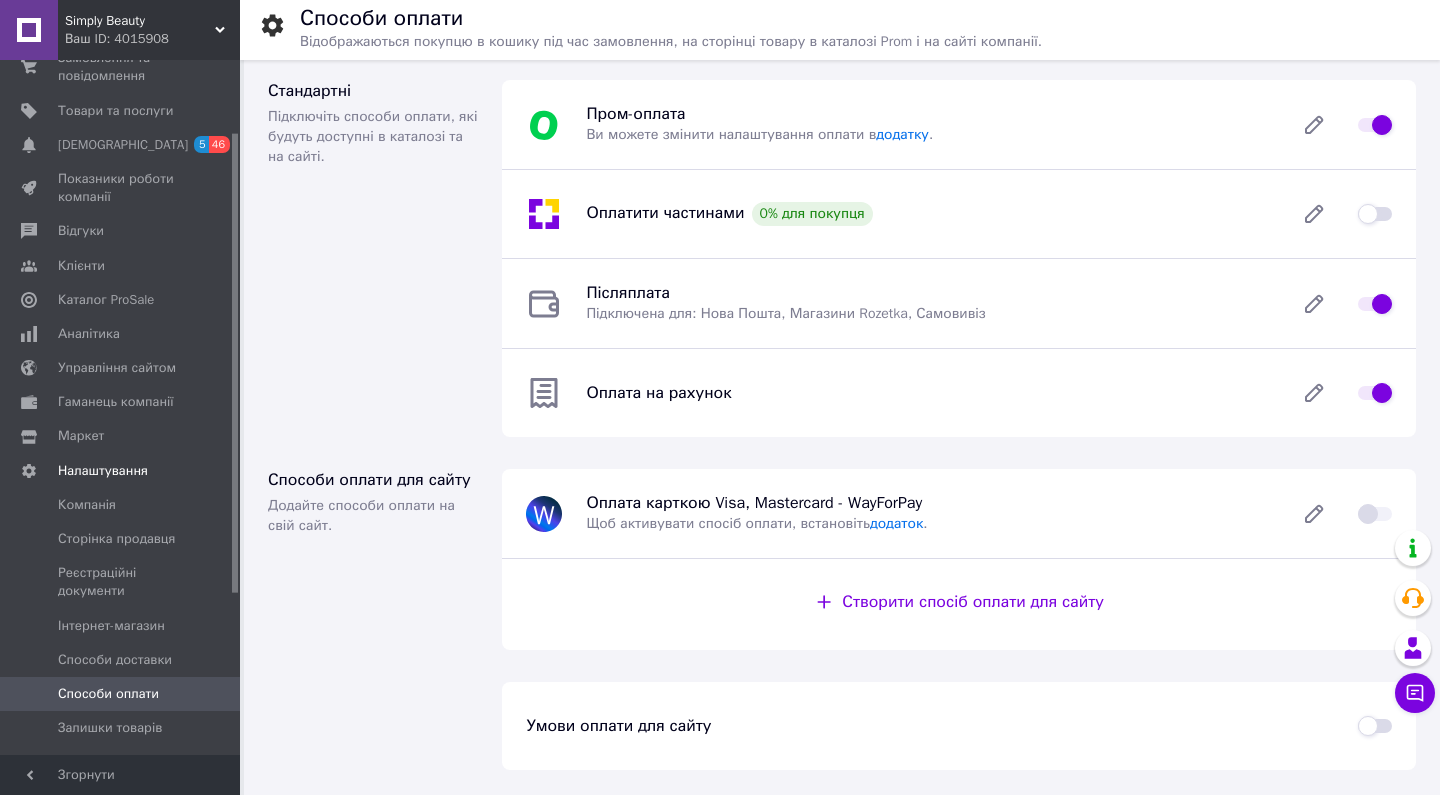 checkbox on "false" 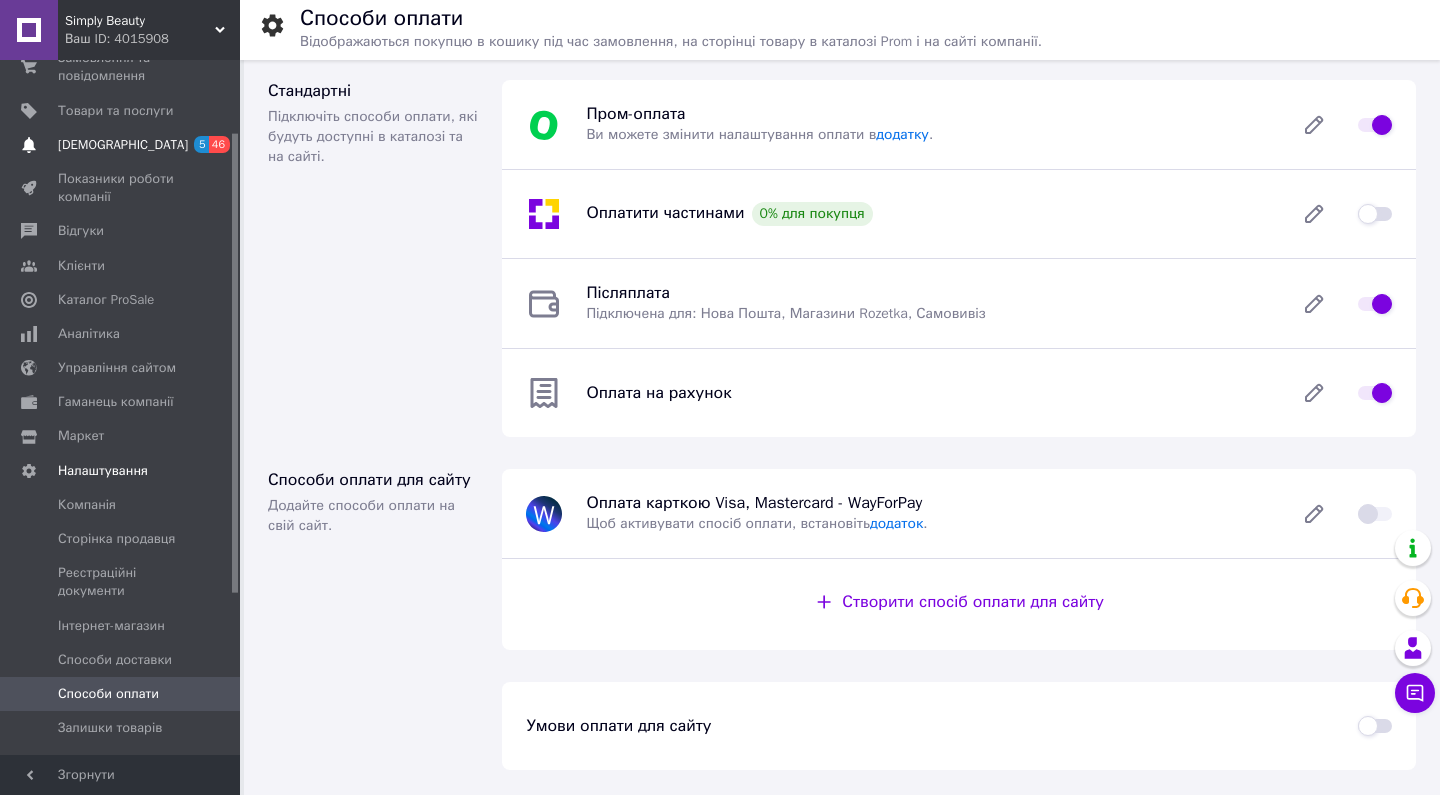 click on "[DEMOGRAPHIC_DATA] 5 46" at bounding box center [123, 145] 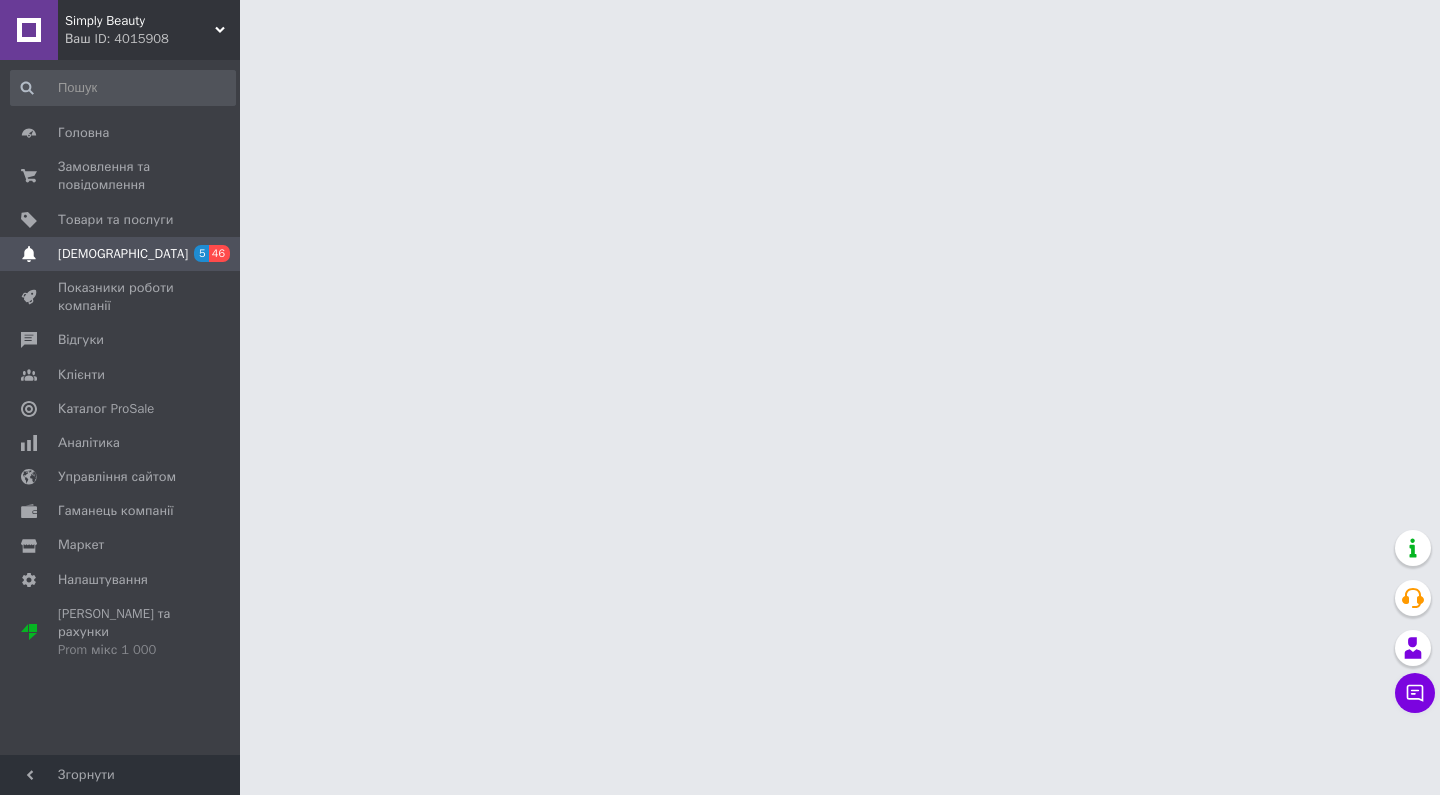 scroll, scrollTop: 0, scrollLeft: 0, axis: both 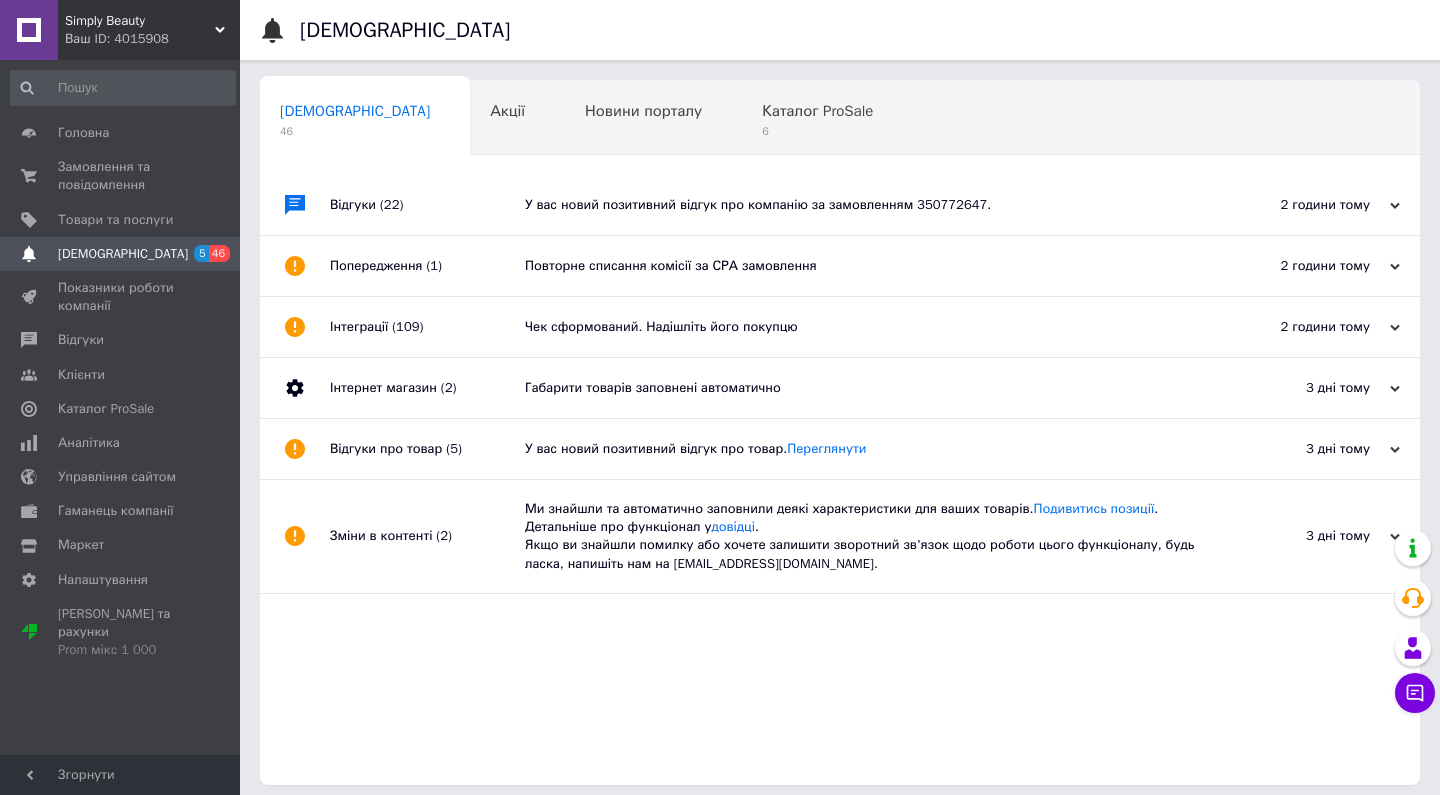 click on "Повторне списання комісії за СРА замовлення" at bounding box center [862, 266] 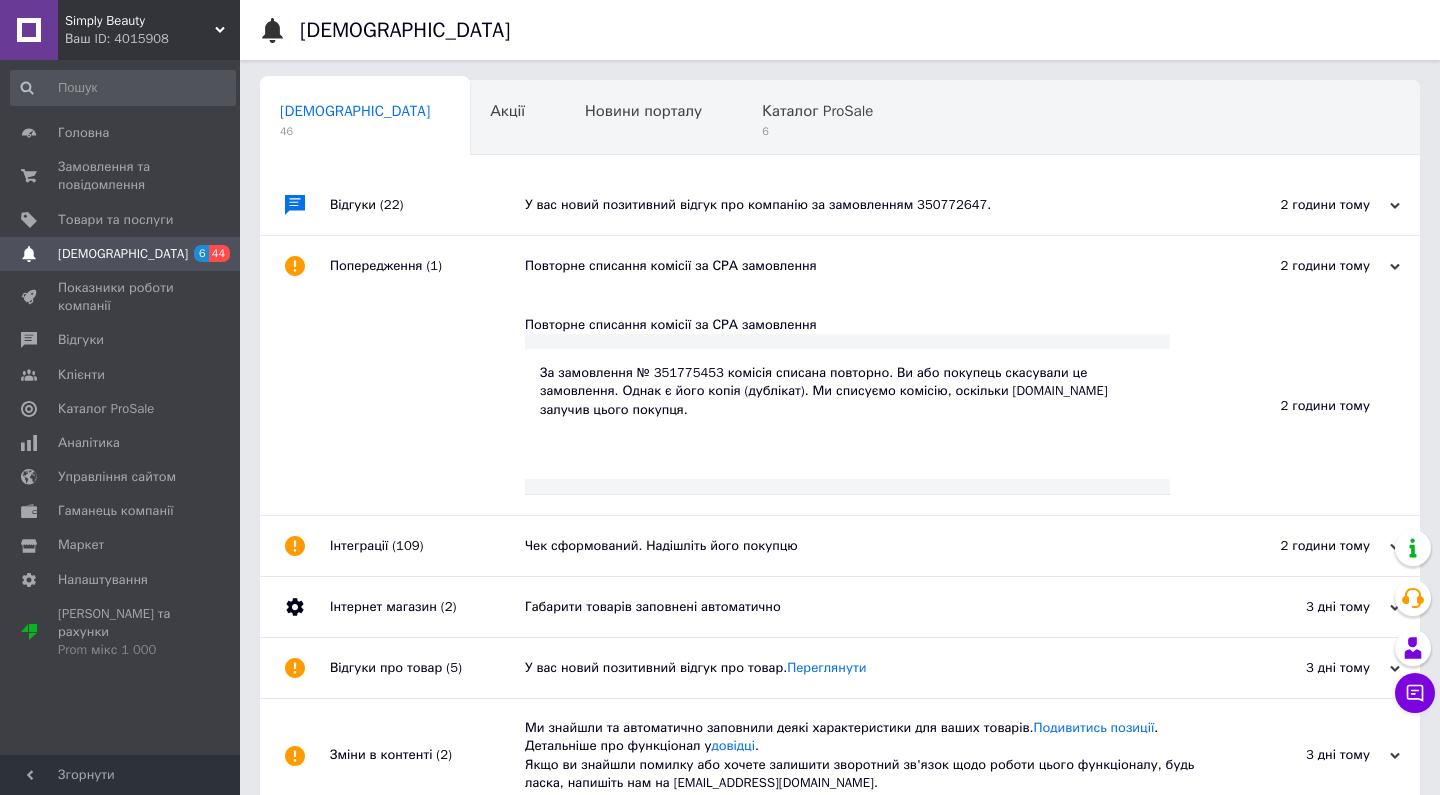 click on "У вас новий позитивний відгук про компанію за замовленням 350772647." at bounding box center [862, 205] 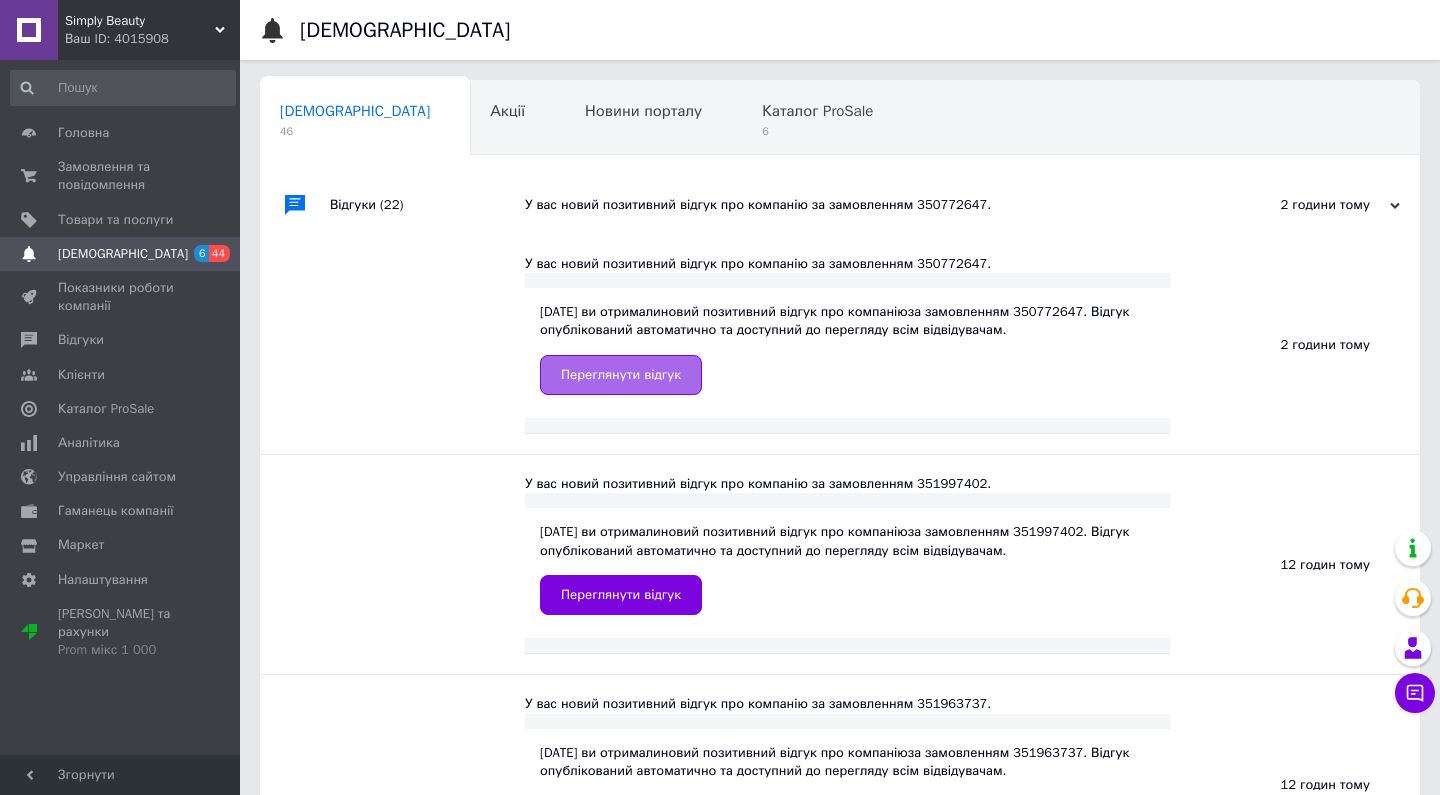 click on "Переглянути відгук" at bounding box center [621, 375] 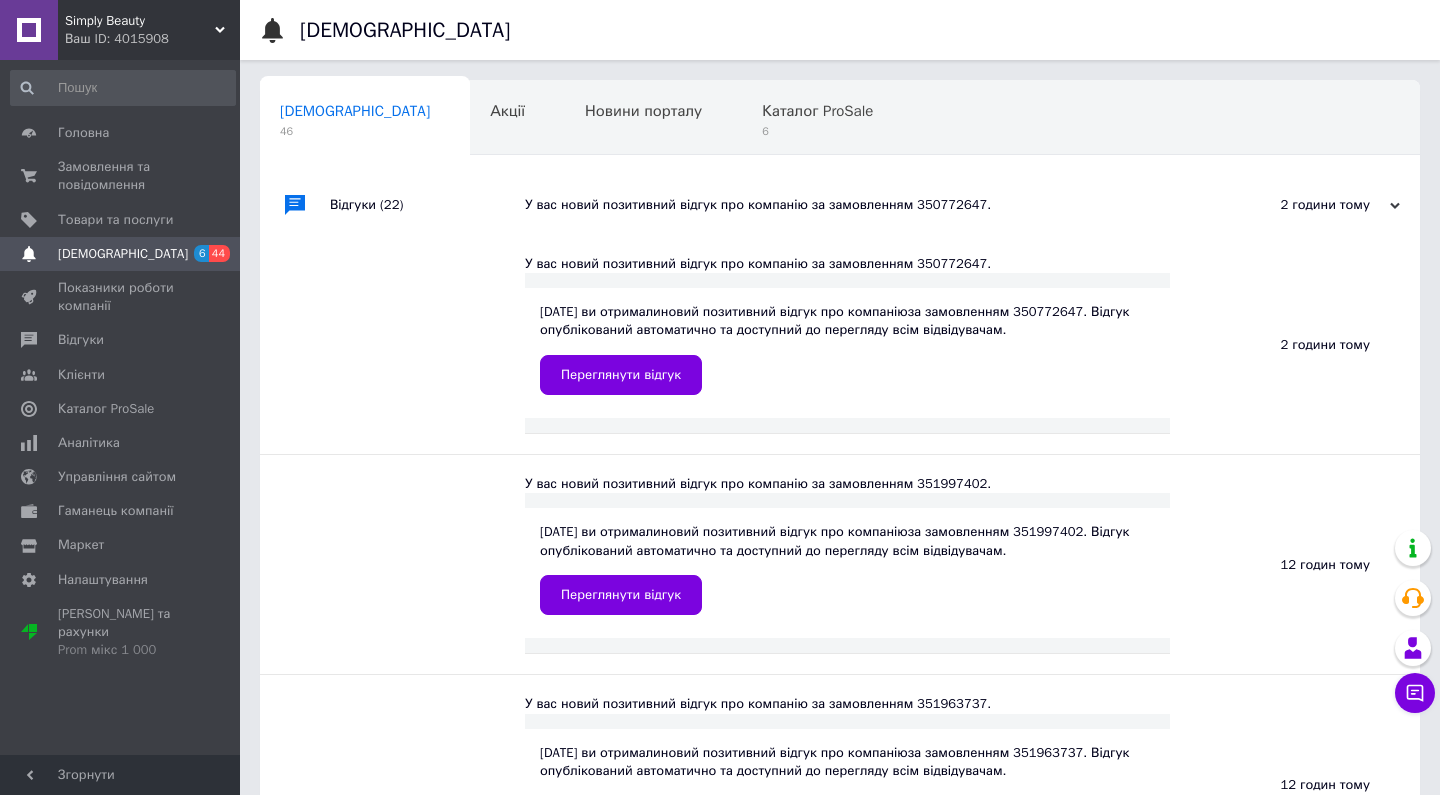 click on "[DEMOGRAPHIC_DATA]" at bounding box center [355, 111] 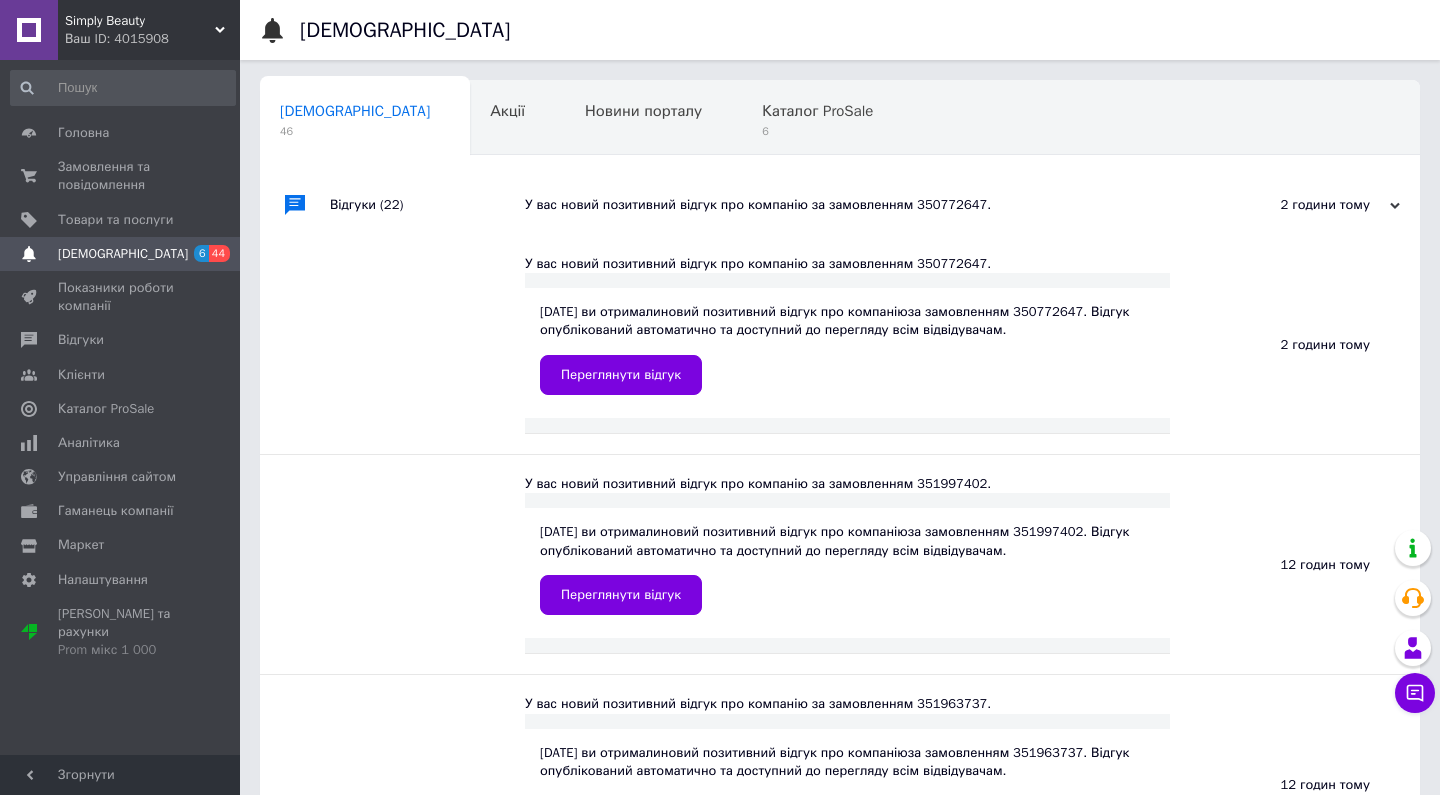 scroll, scrollTop: 0, scrollLeft: 0, axis: both 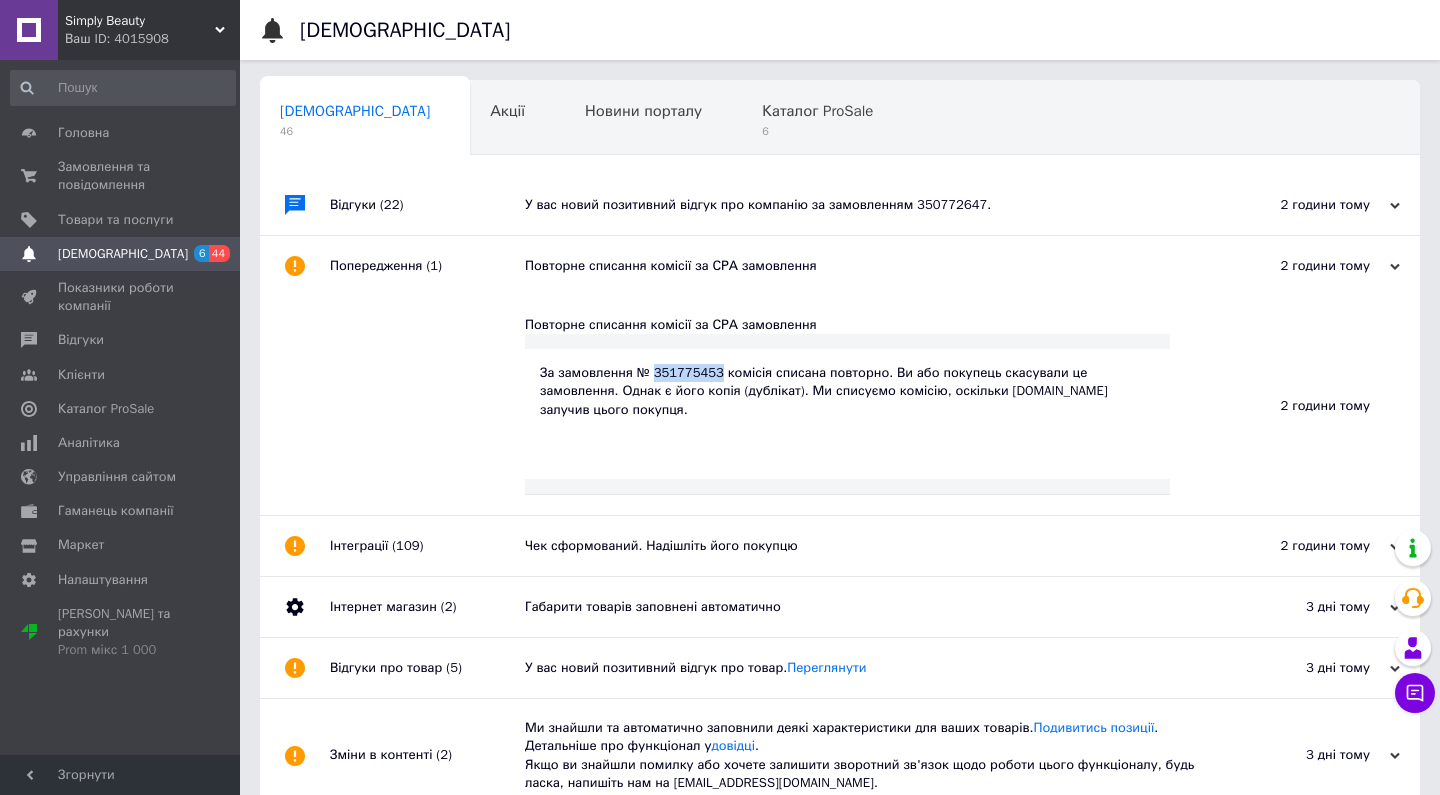 drag, startPoint x: 736, startPoint y: 372, endPoint x: 666, endPoint y: 373, distance: 70.00714 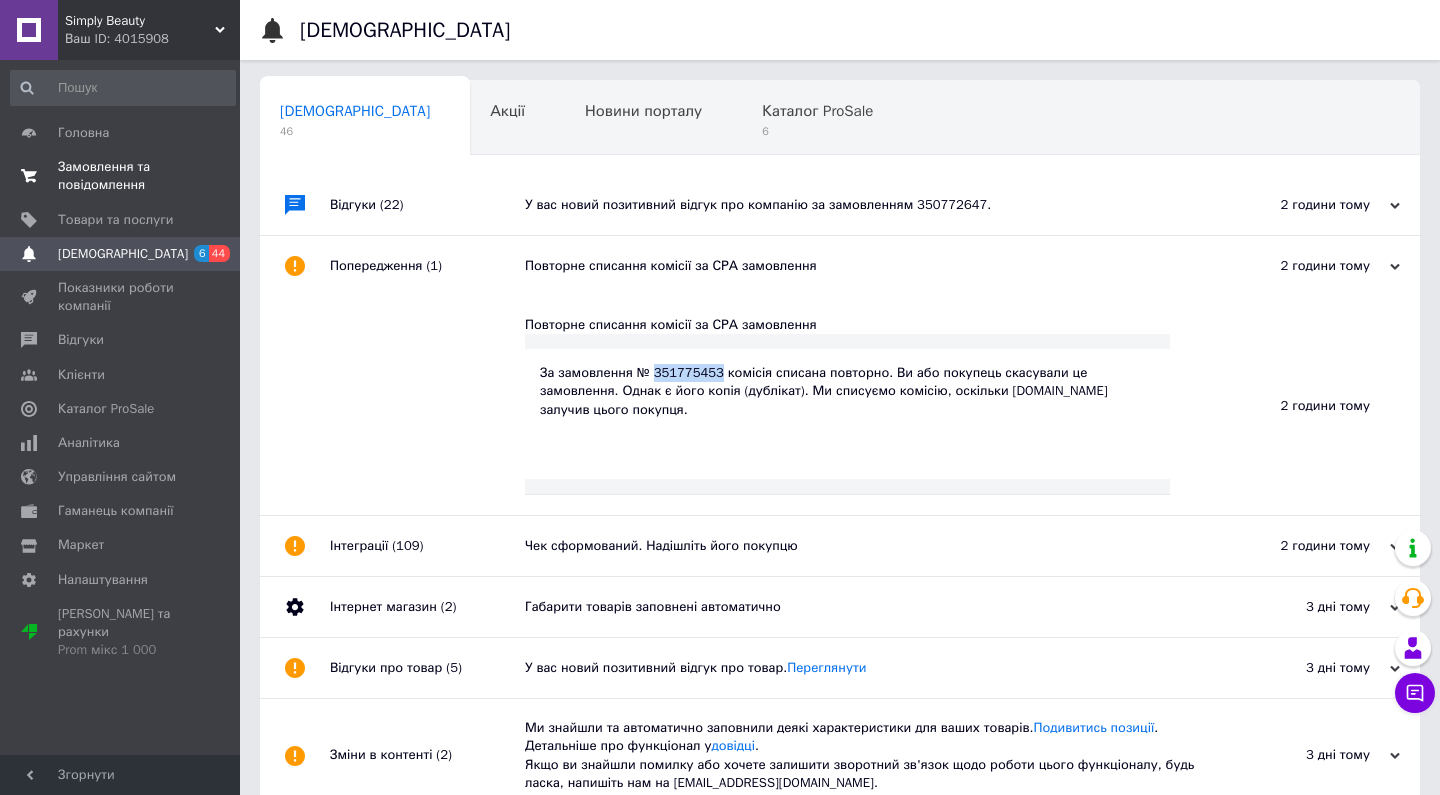 click on "Замовлення та повідомлення" at bounding box center [121, 176] 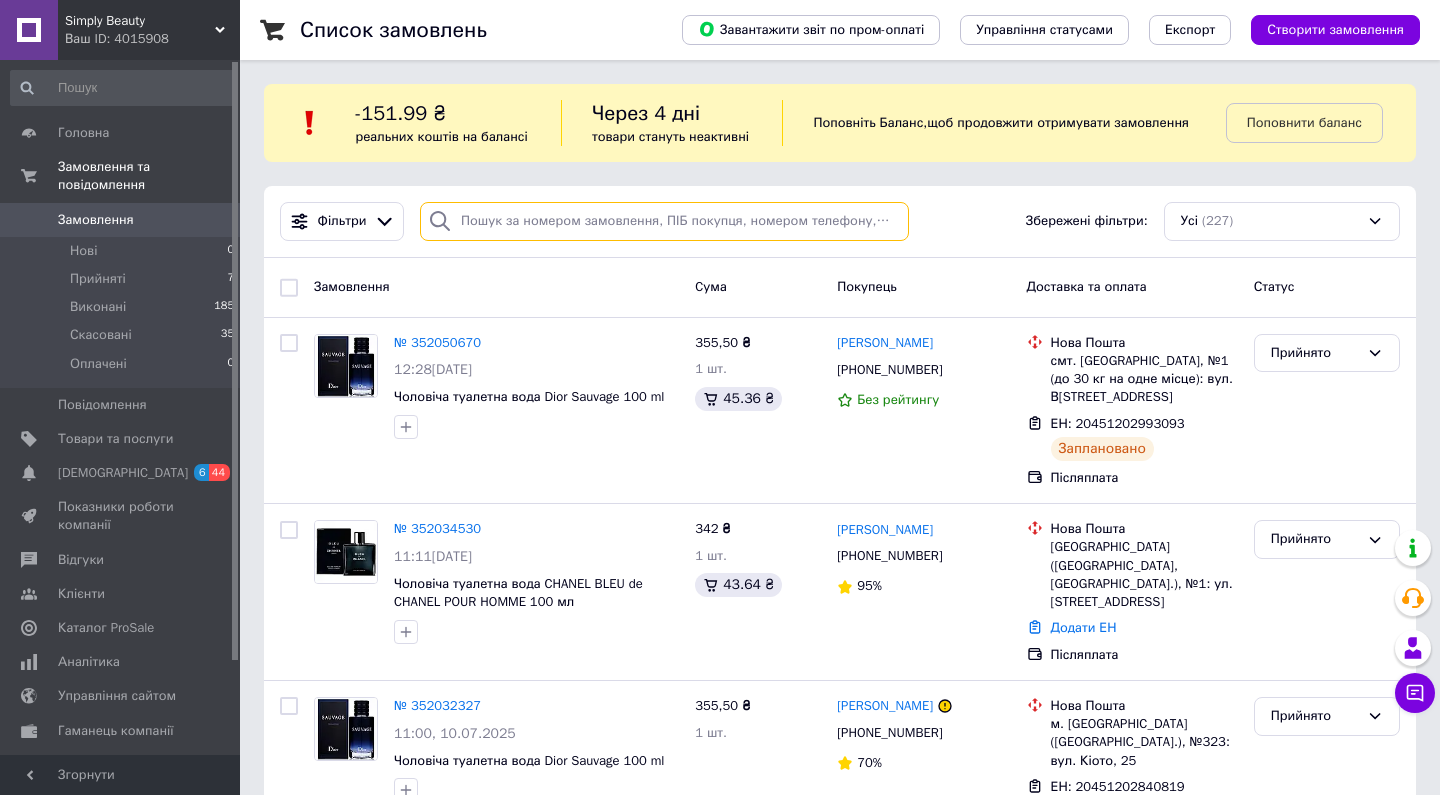 click at bounding box center [664, 221] 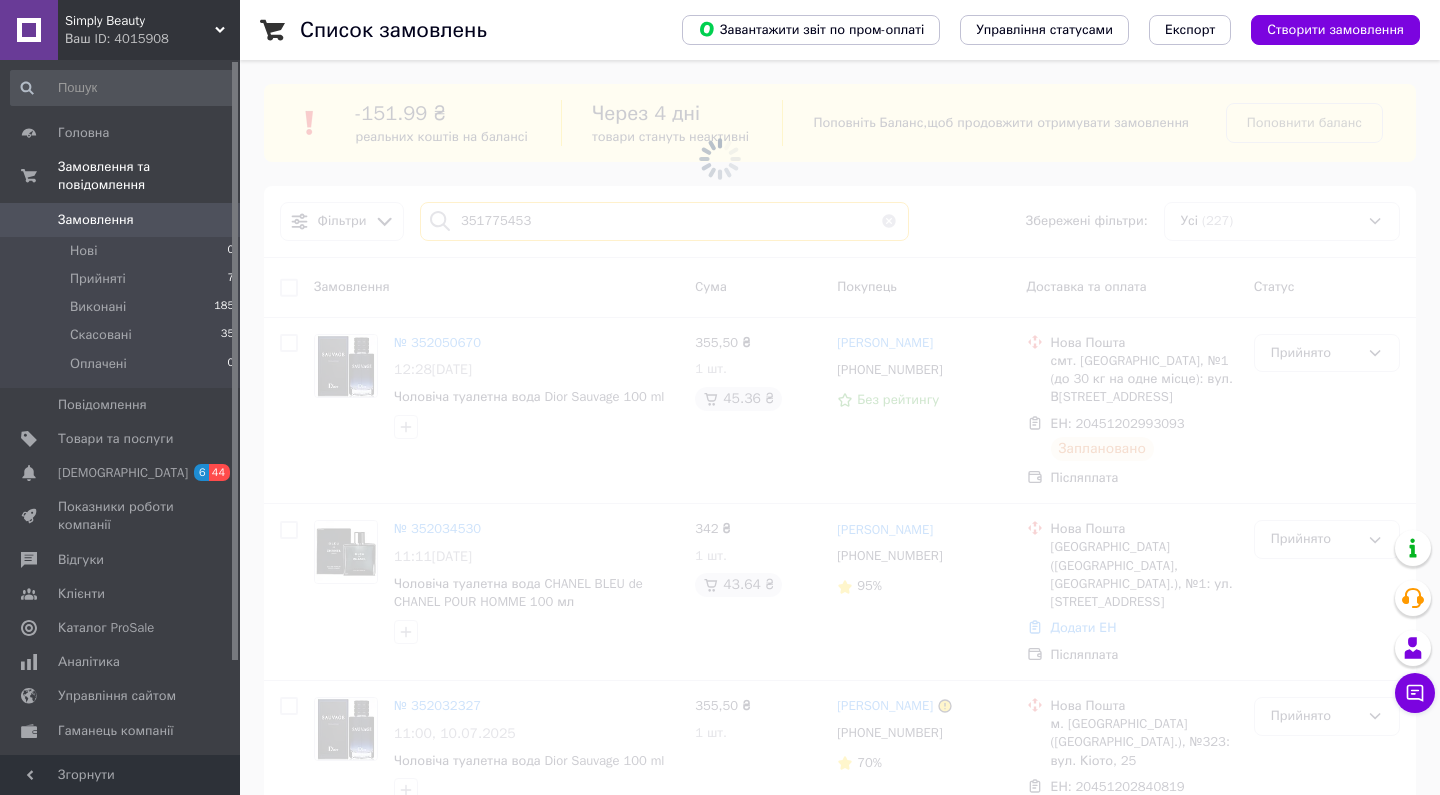 type on "351775453" 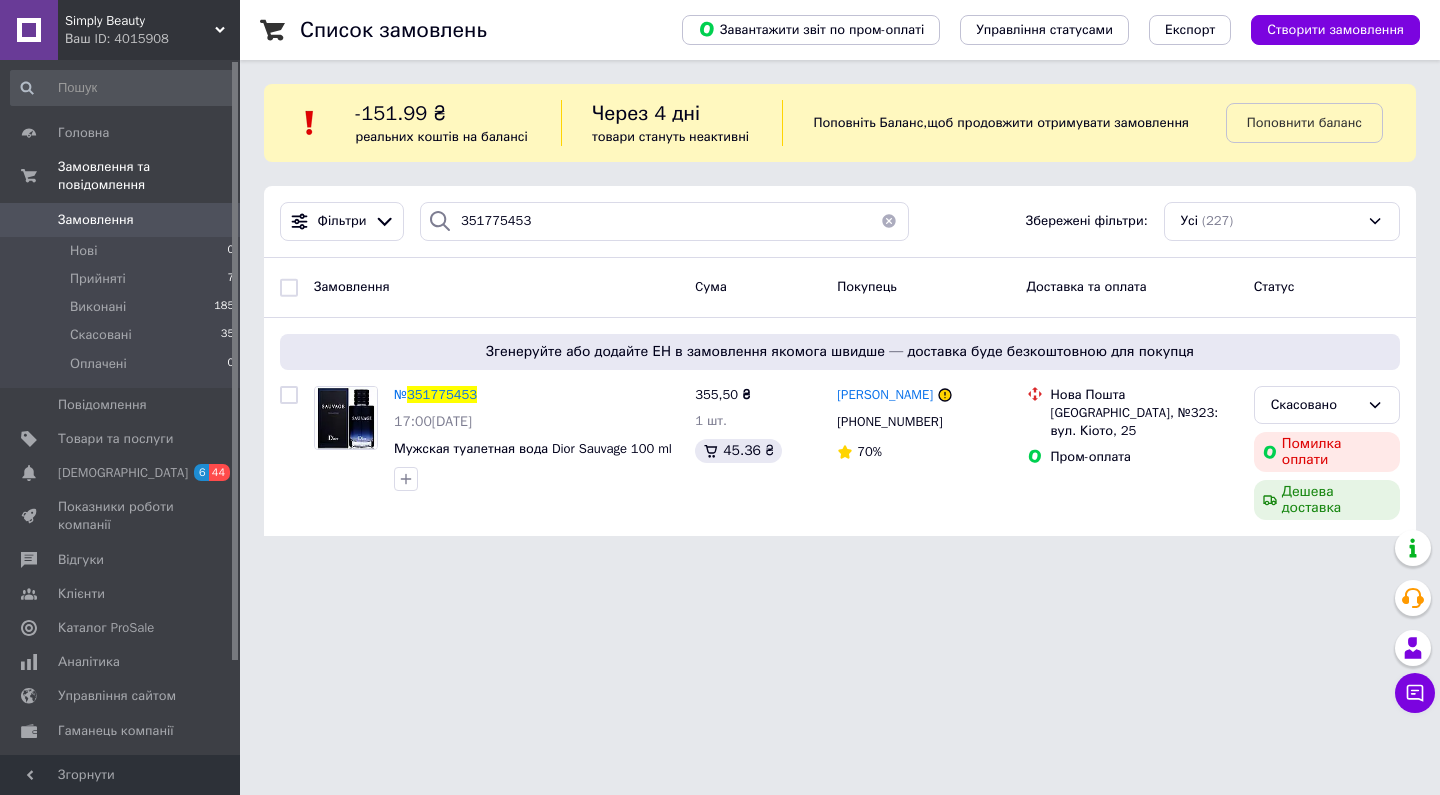 click at bounding box center (889, 221) 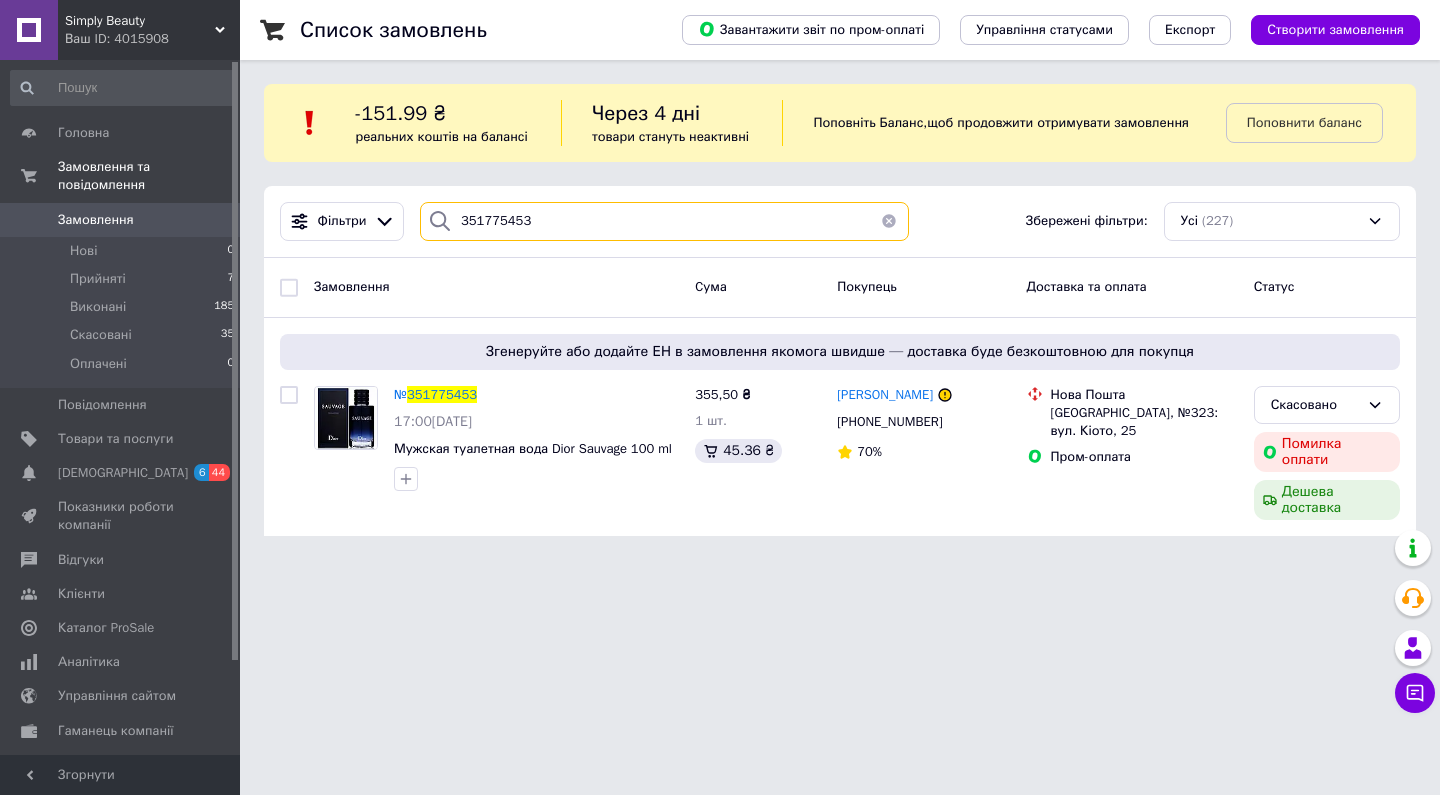 type 